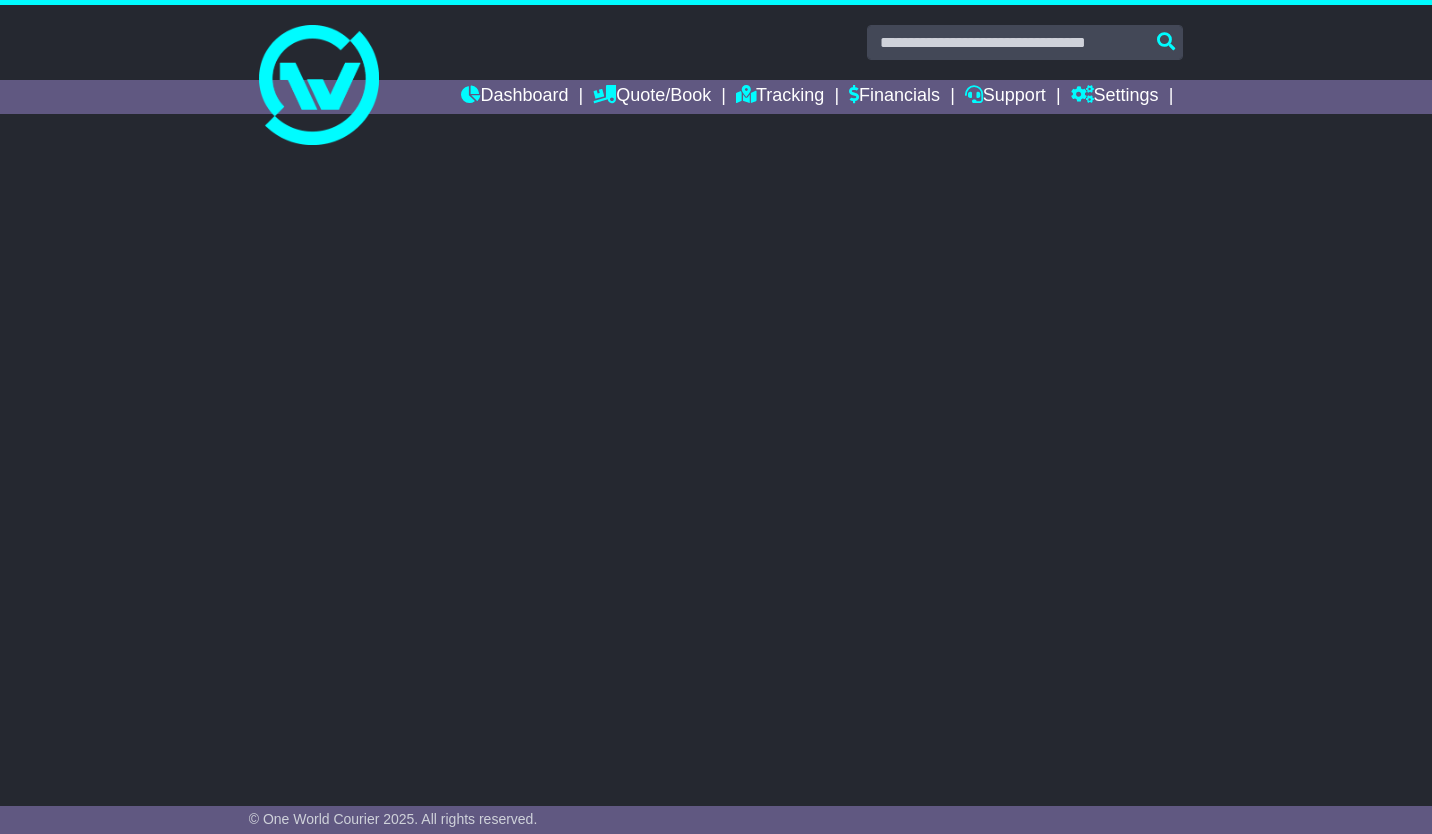scroll, scrollTop: 0, scrollLeft: 0, axis: both 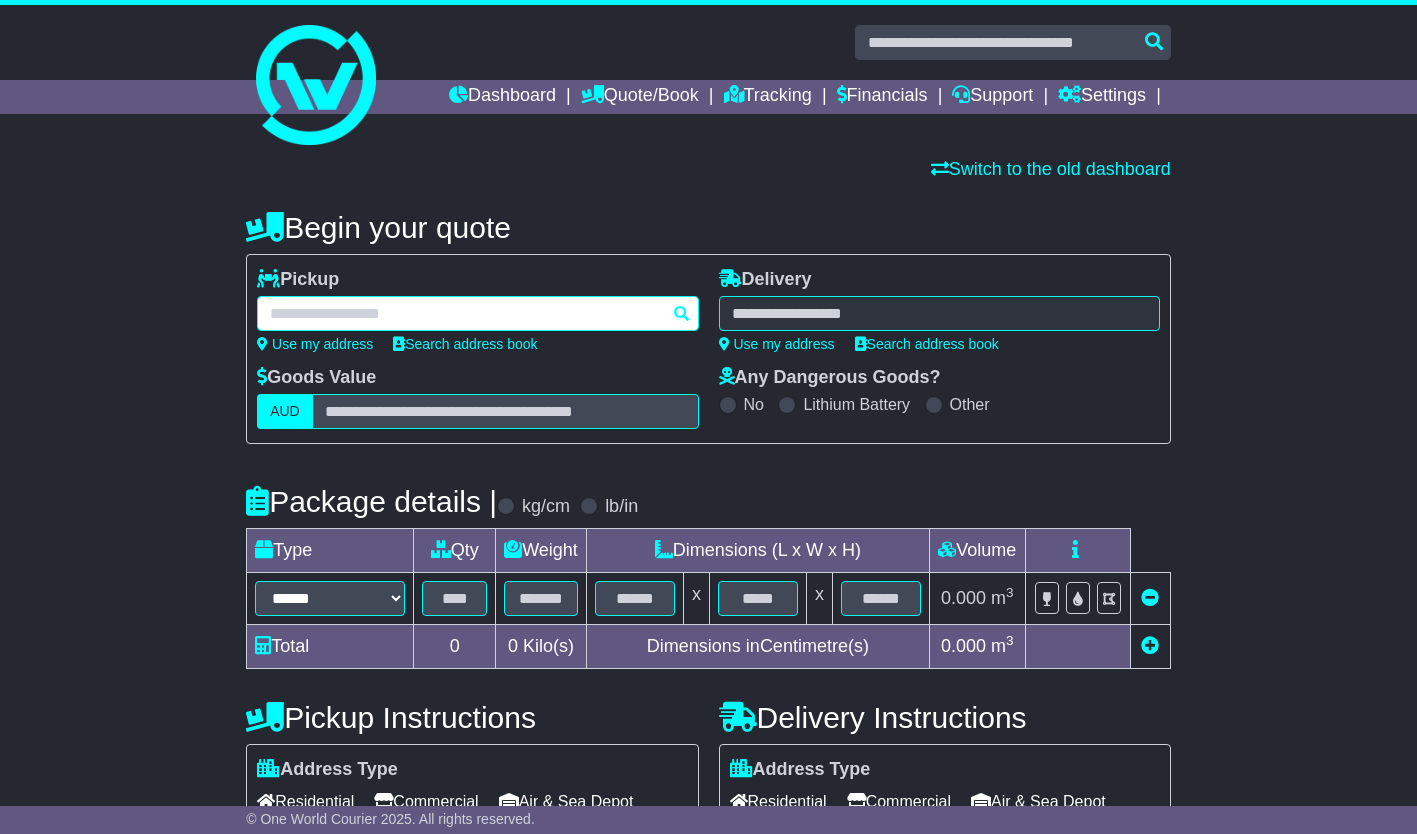 click at bounding box center (477, 313) 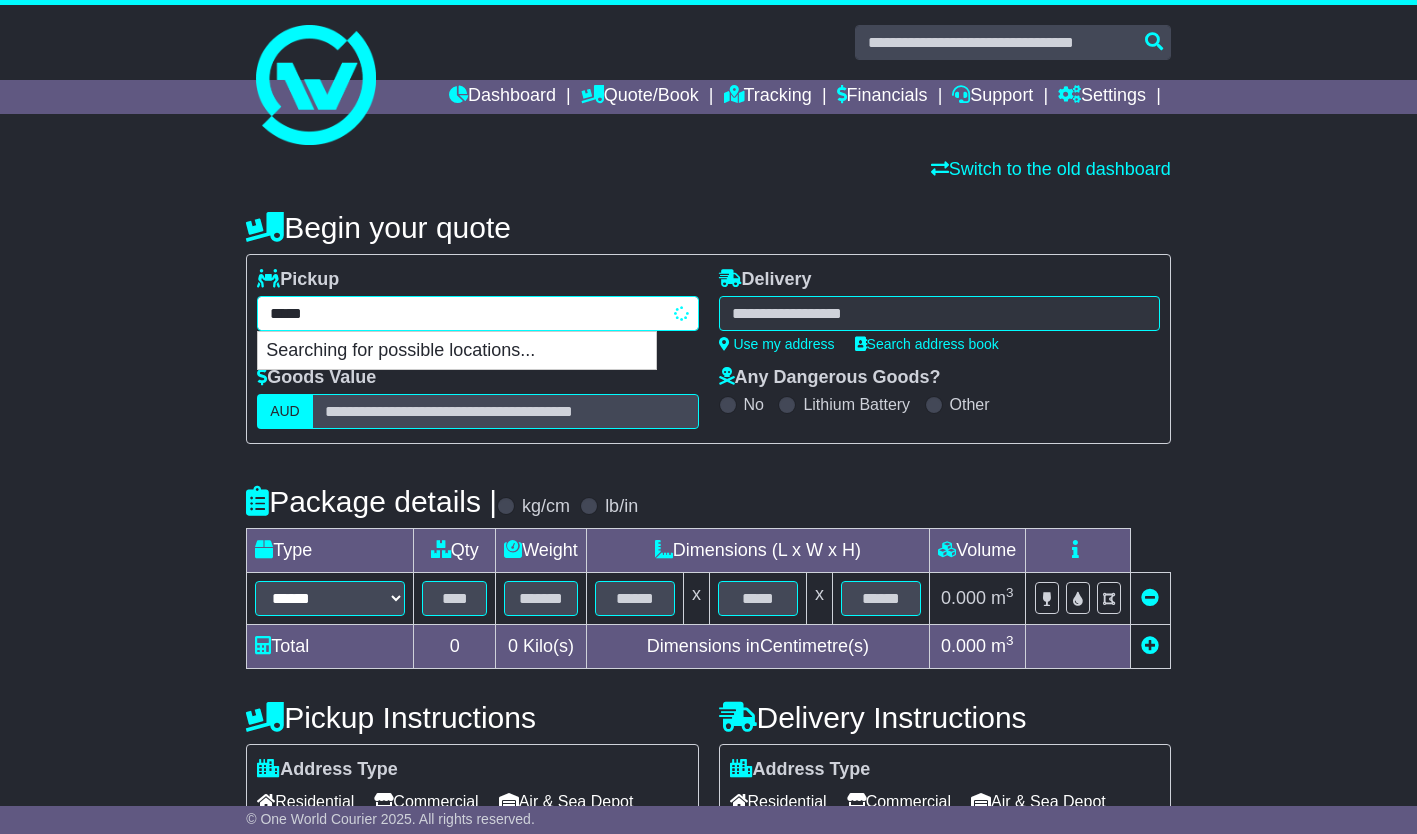 type on "******" 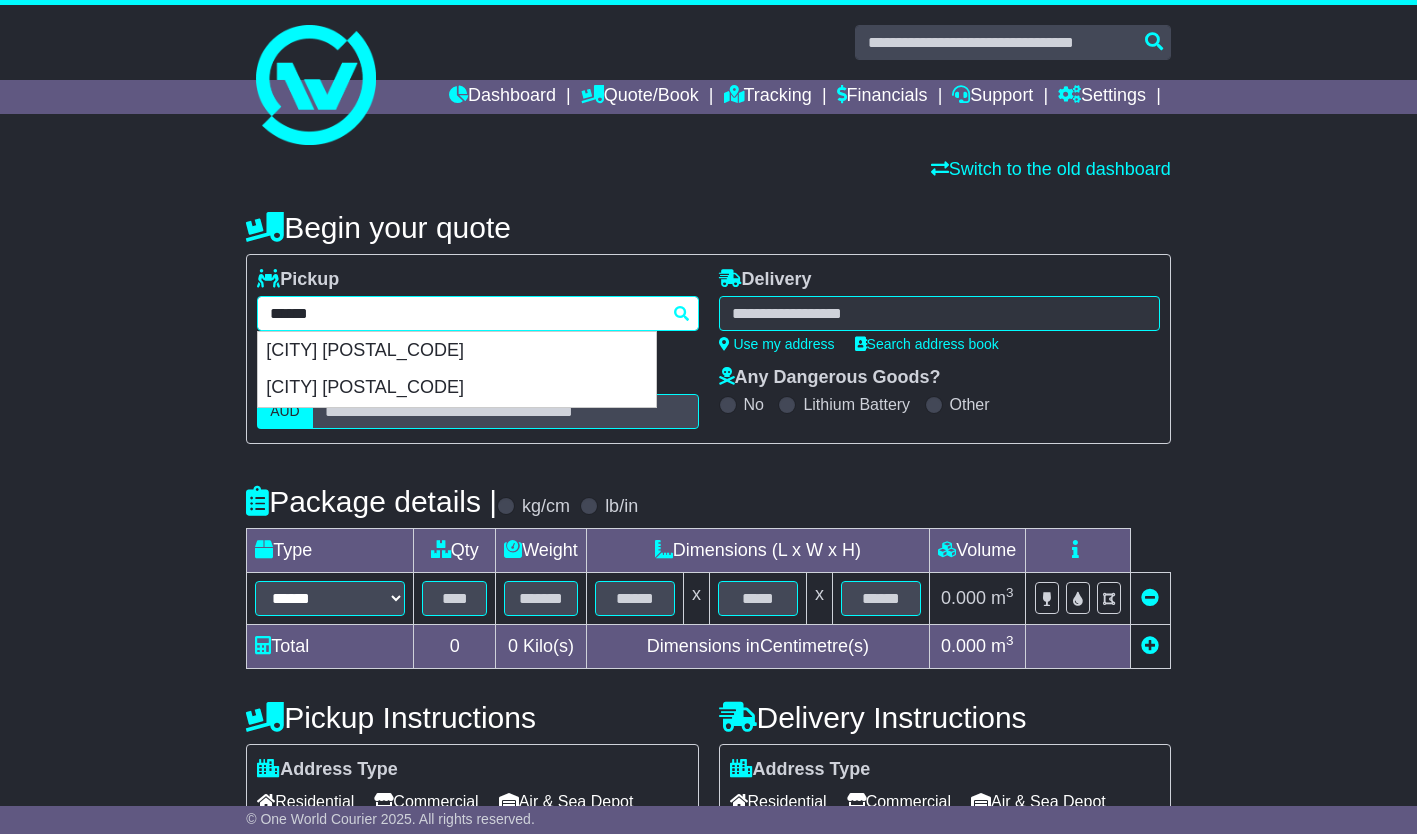 click on "[CITY] [POSTAL_CODE]" at bounding box center (457, 351) 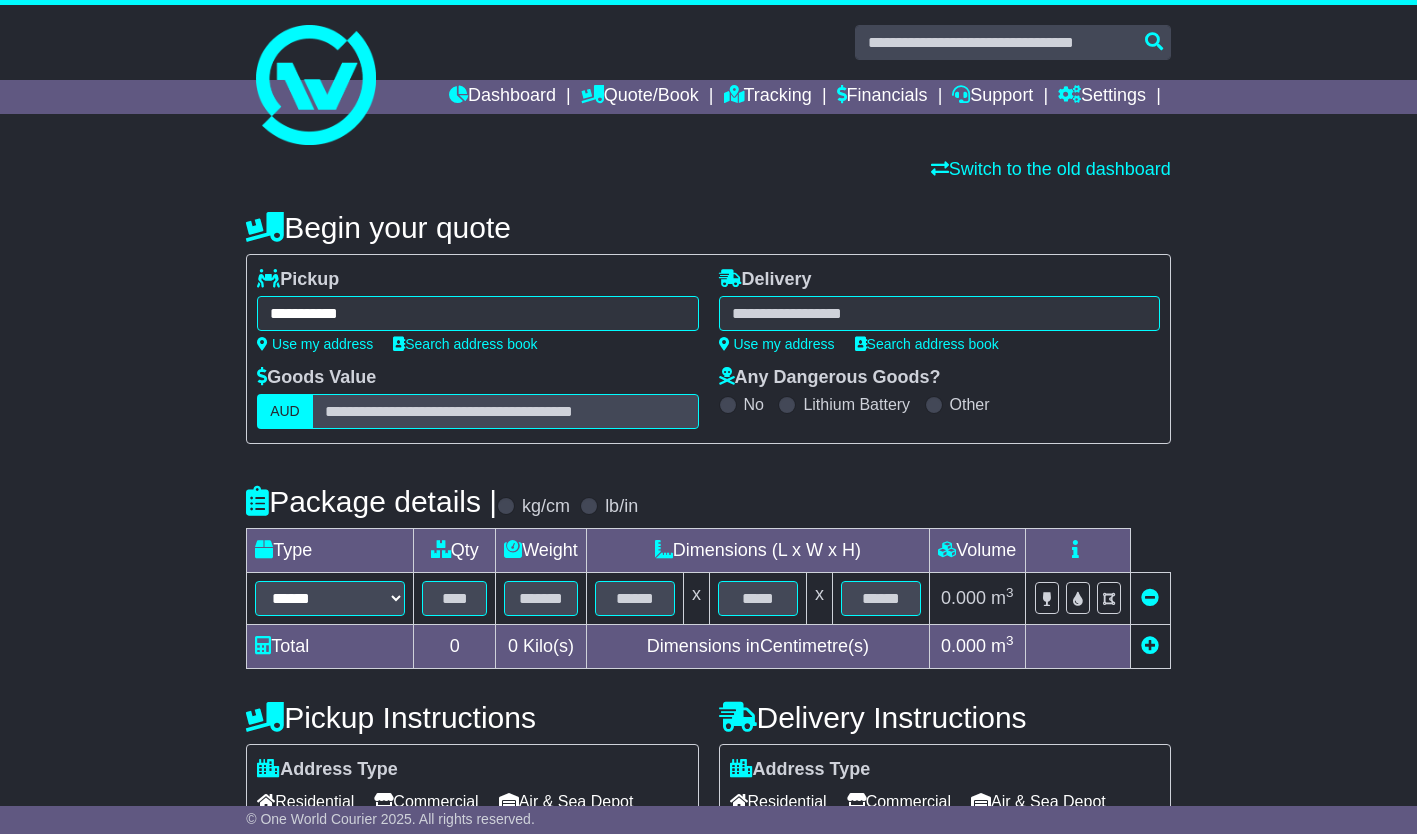 type on "**********" 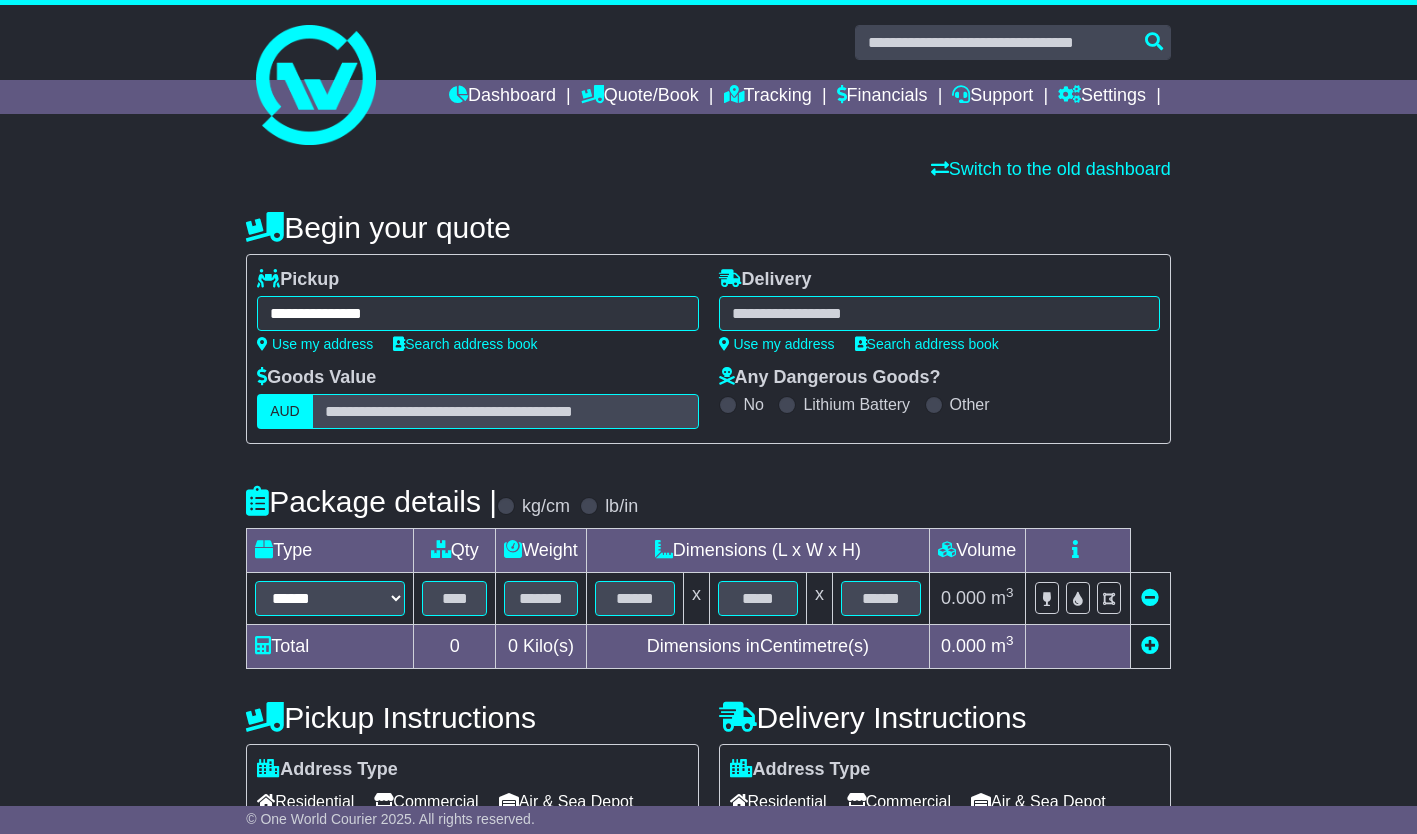 click at bounding box center (939, 313) 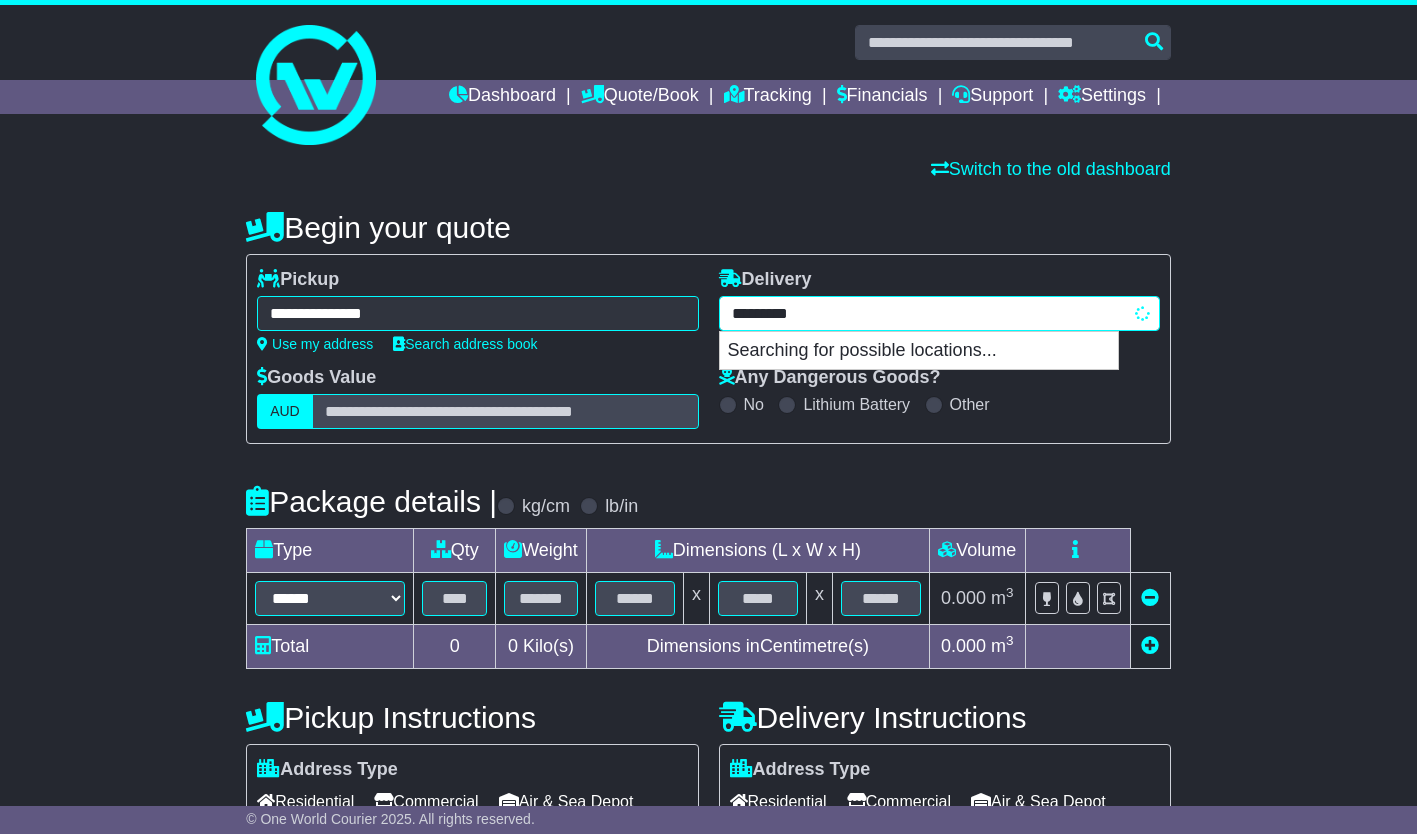 type on "**********" 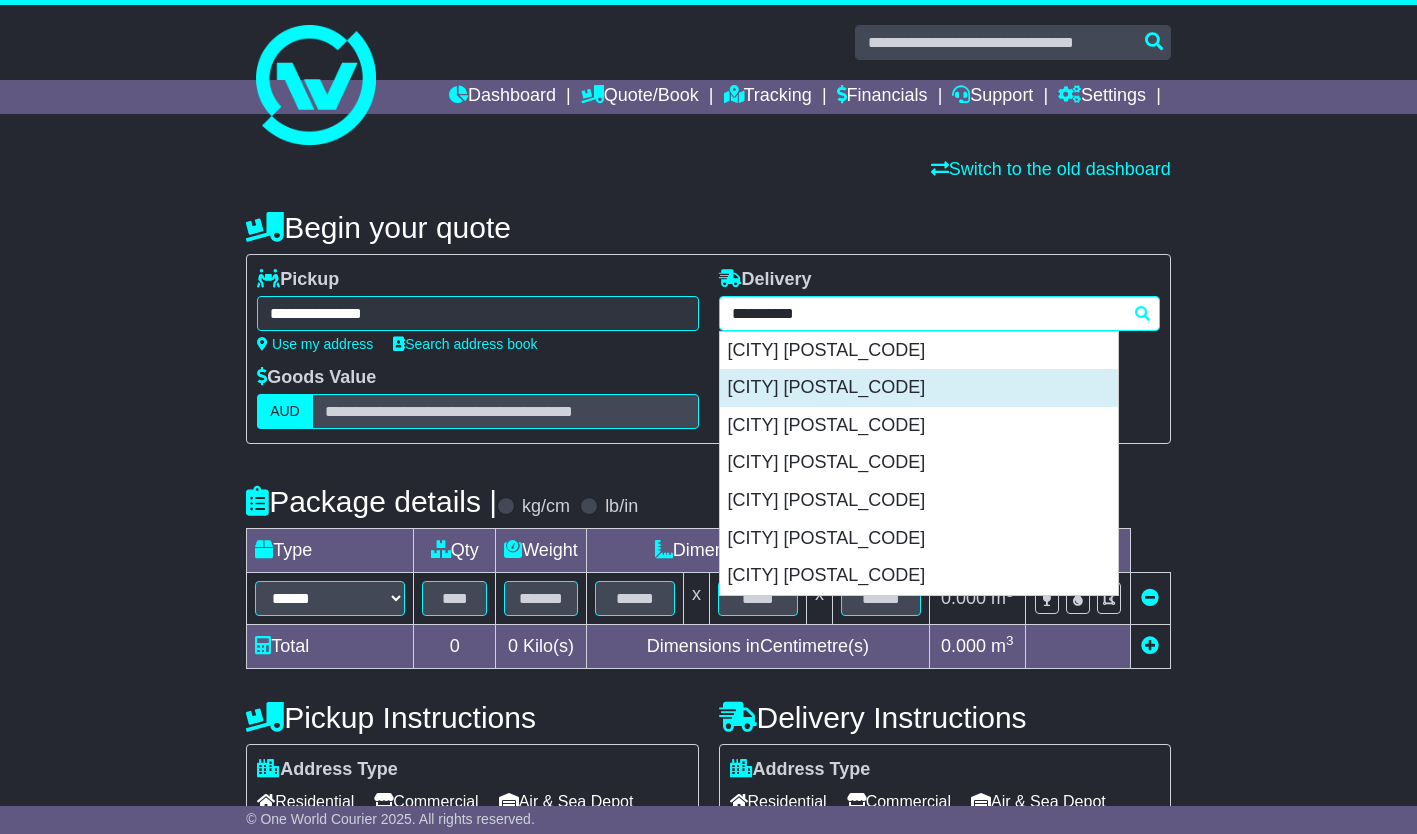 click on "[CITY] [POSTAL_CODE]" at bounding box center [919, 388] 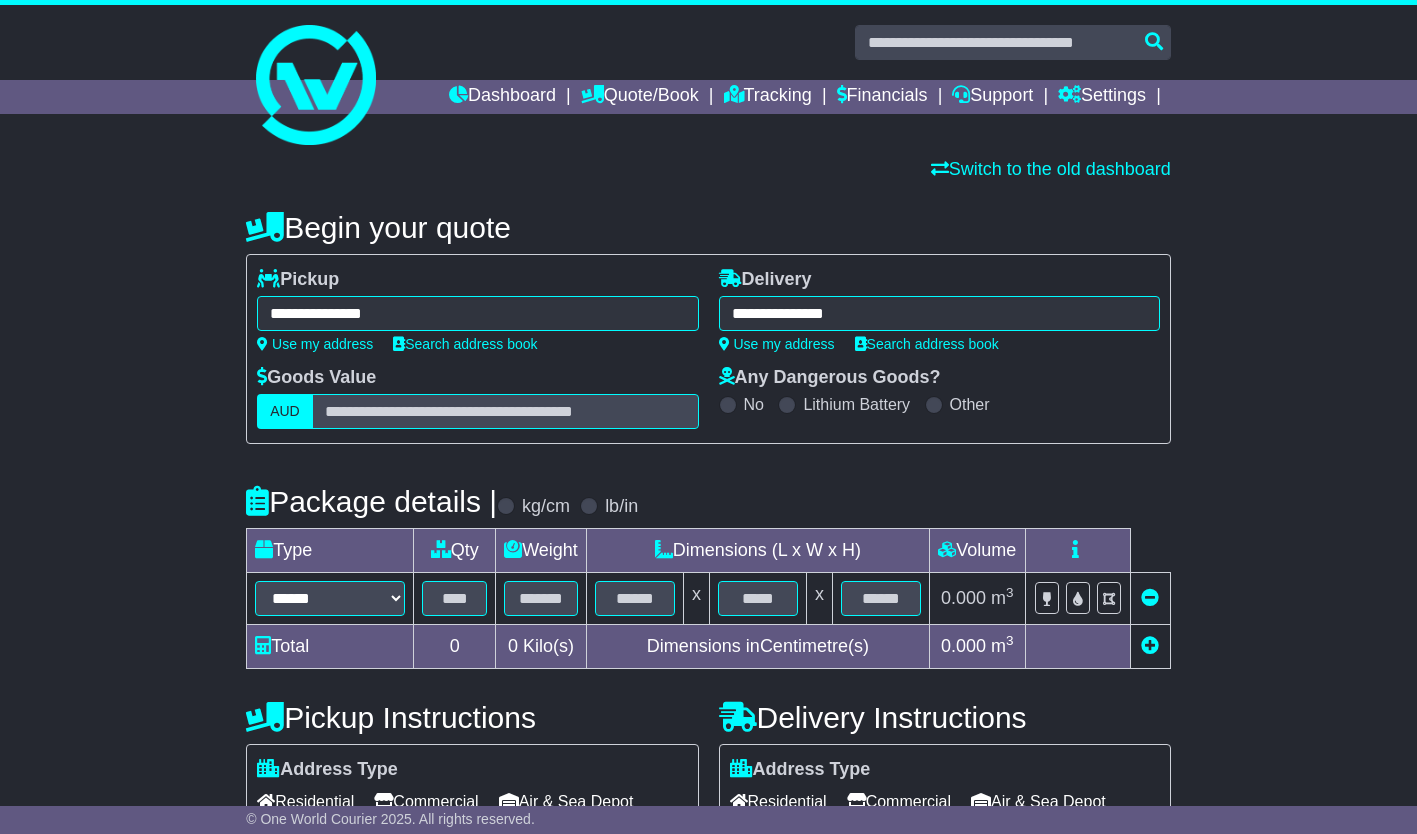 type on "**********" 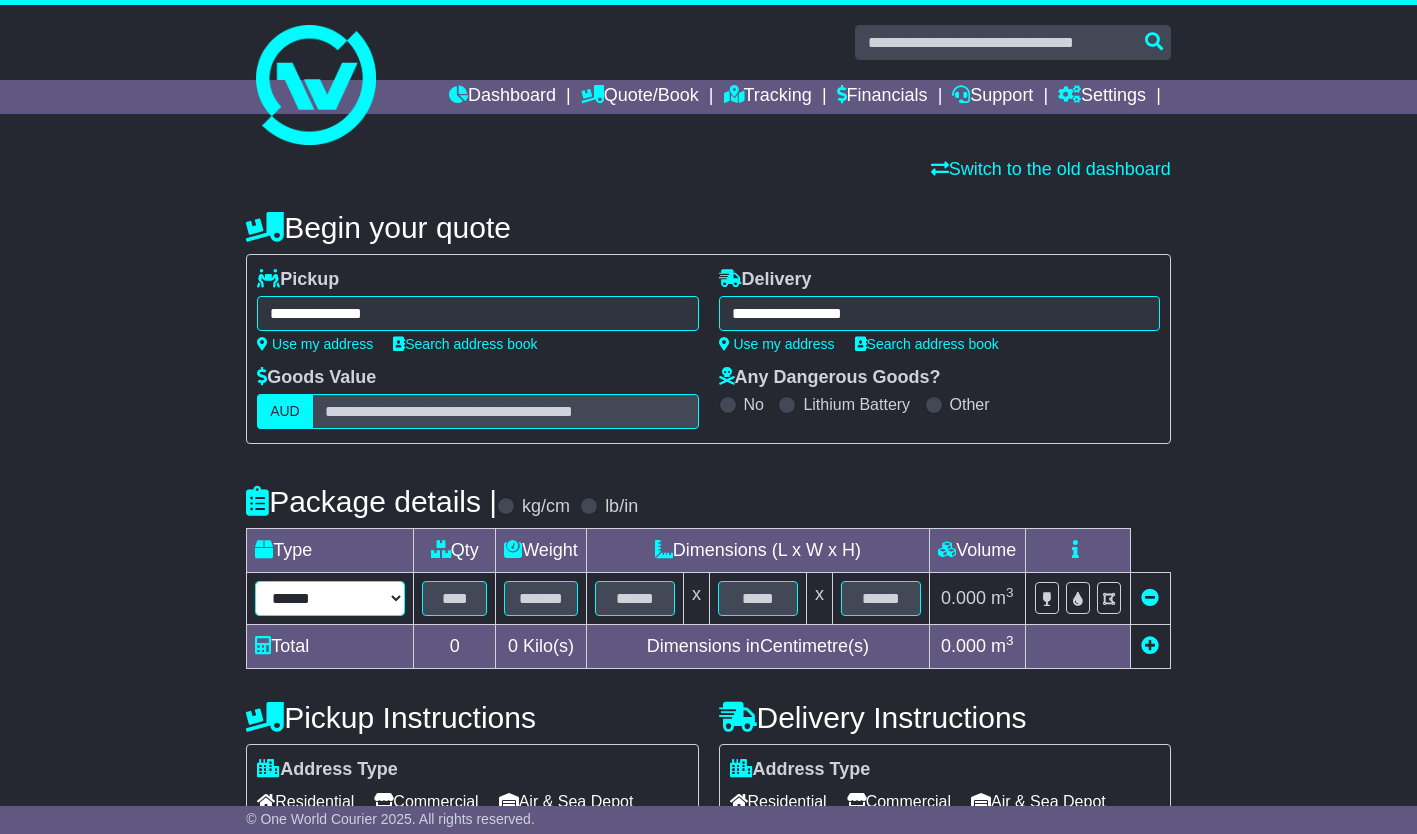 click on "**********" at bounding box center [330, 598] 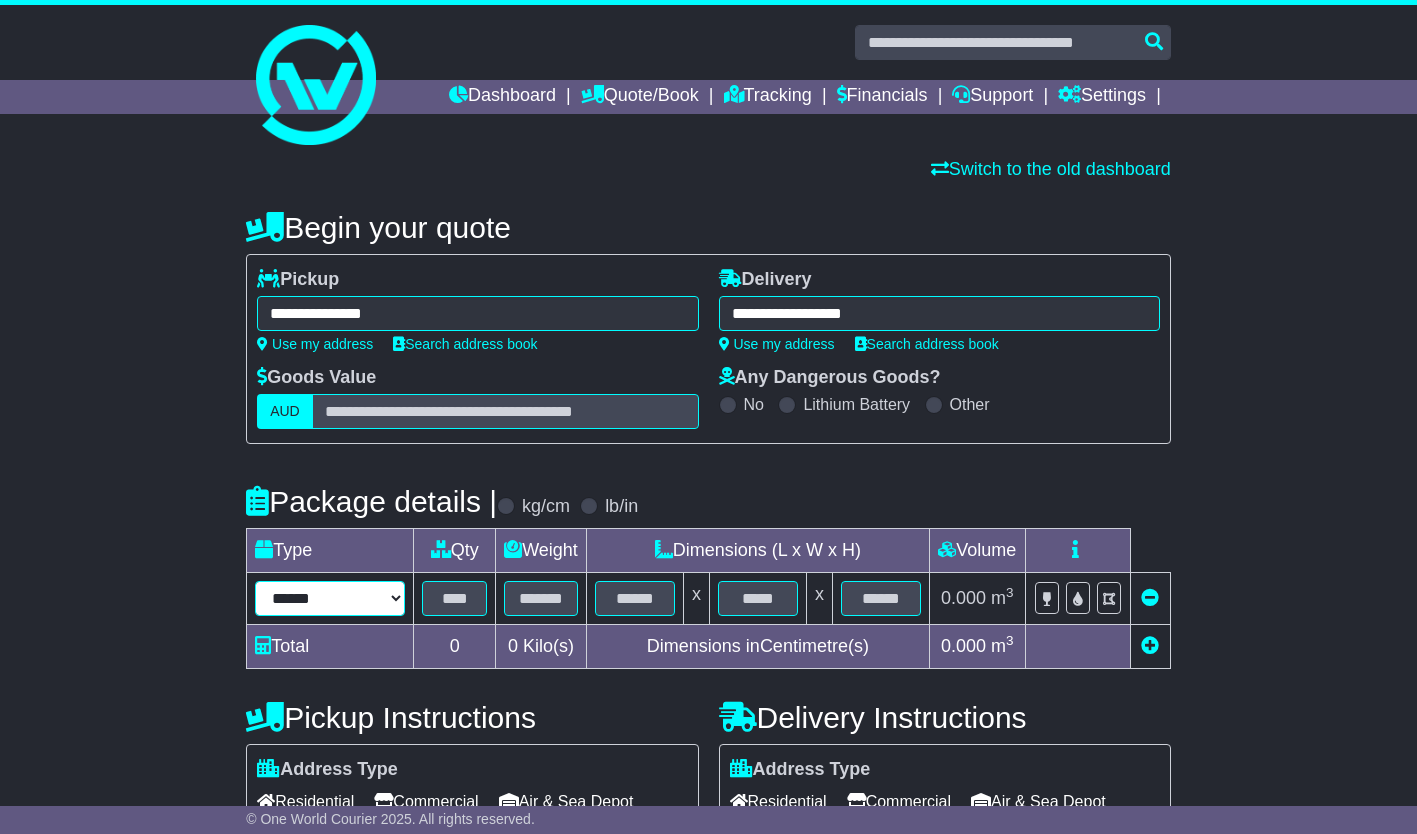 click on "**********" at bounding box center [330, 598] 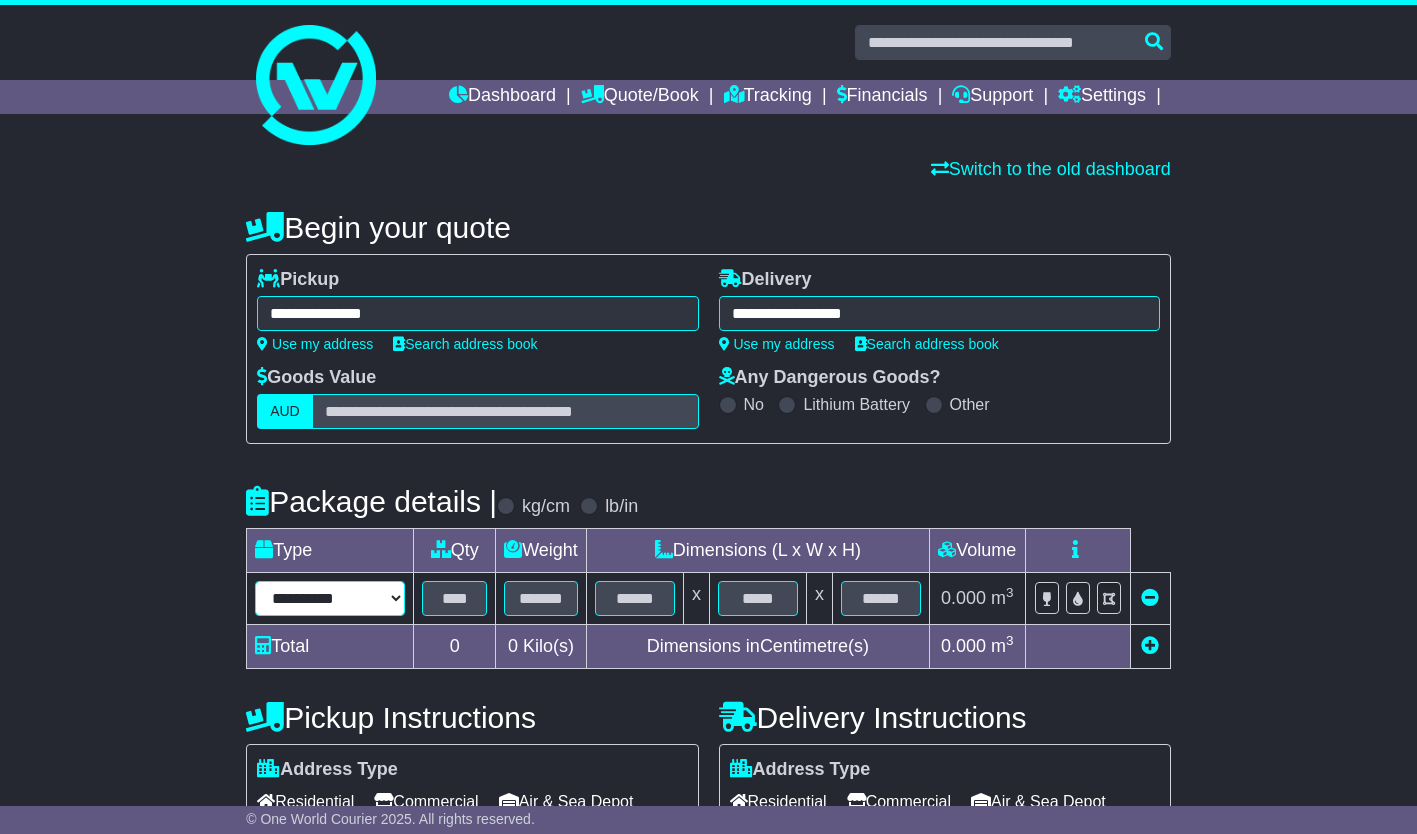 click on "**********" at bounding box center [330, 598] 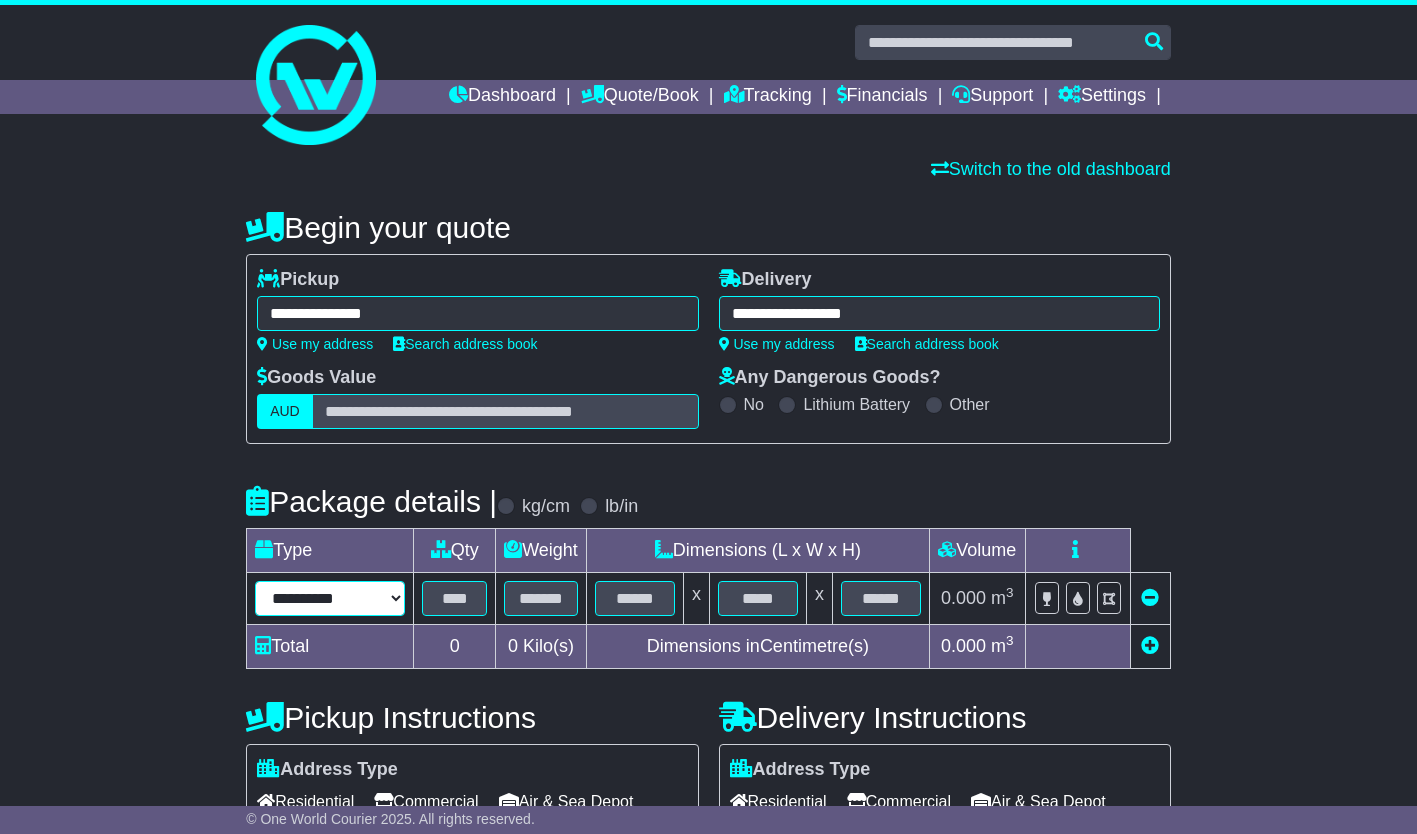 type on "****" 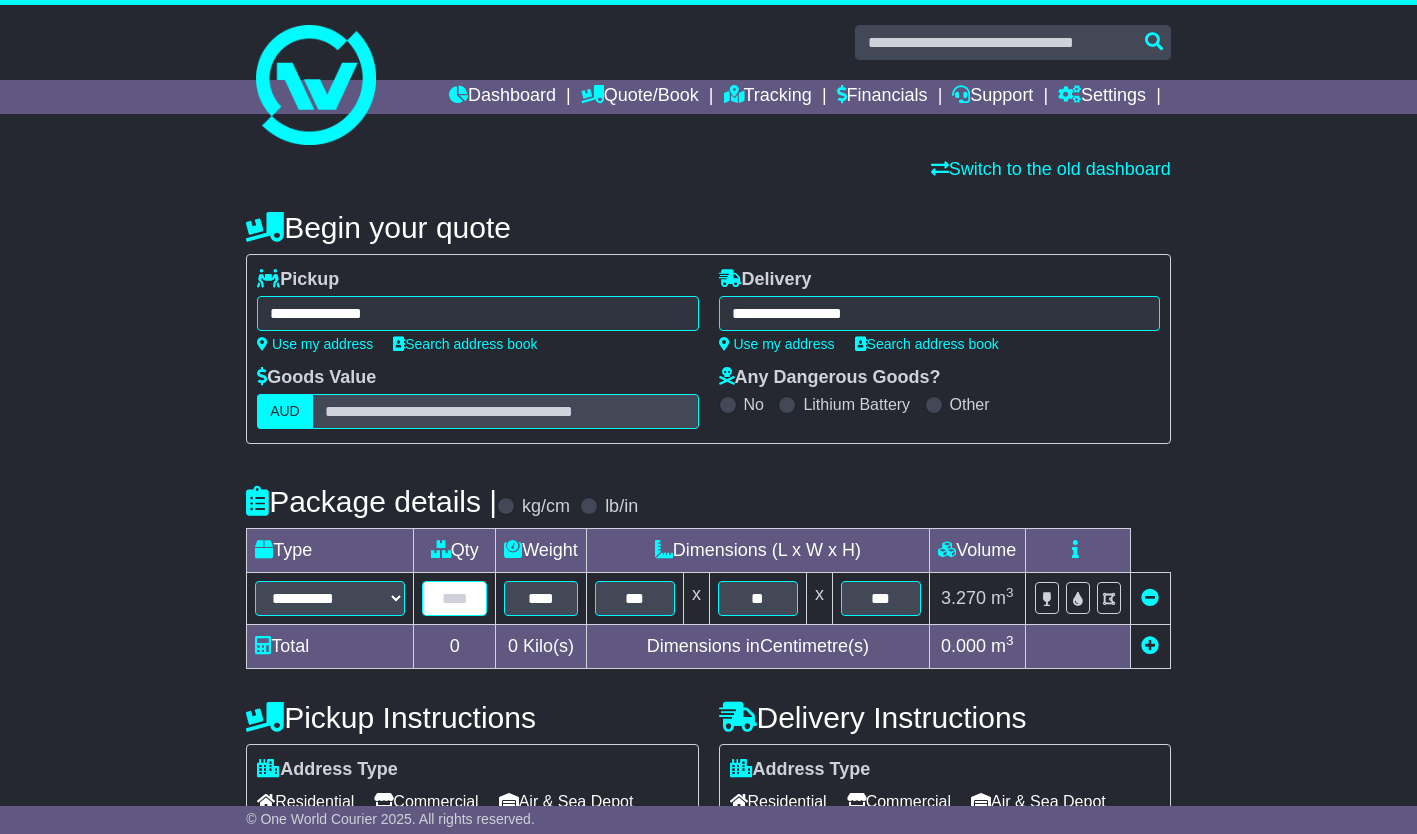click at bounding box center [454, 598] 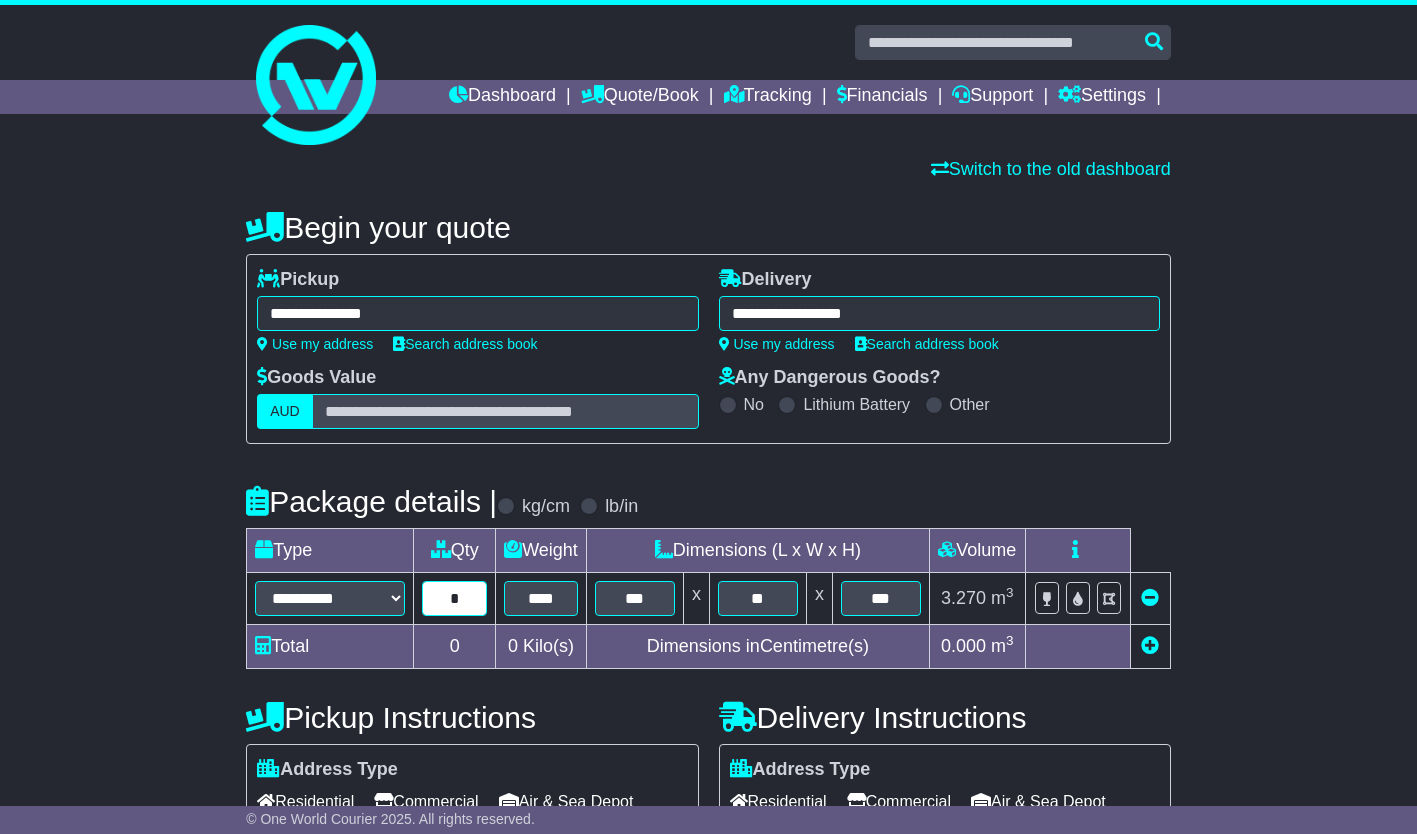 type on "*" 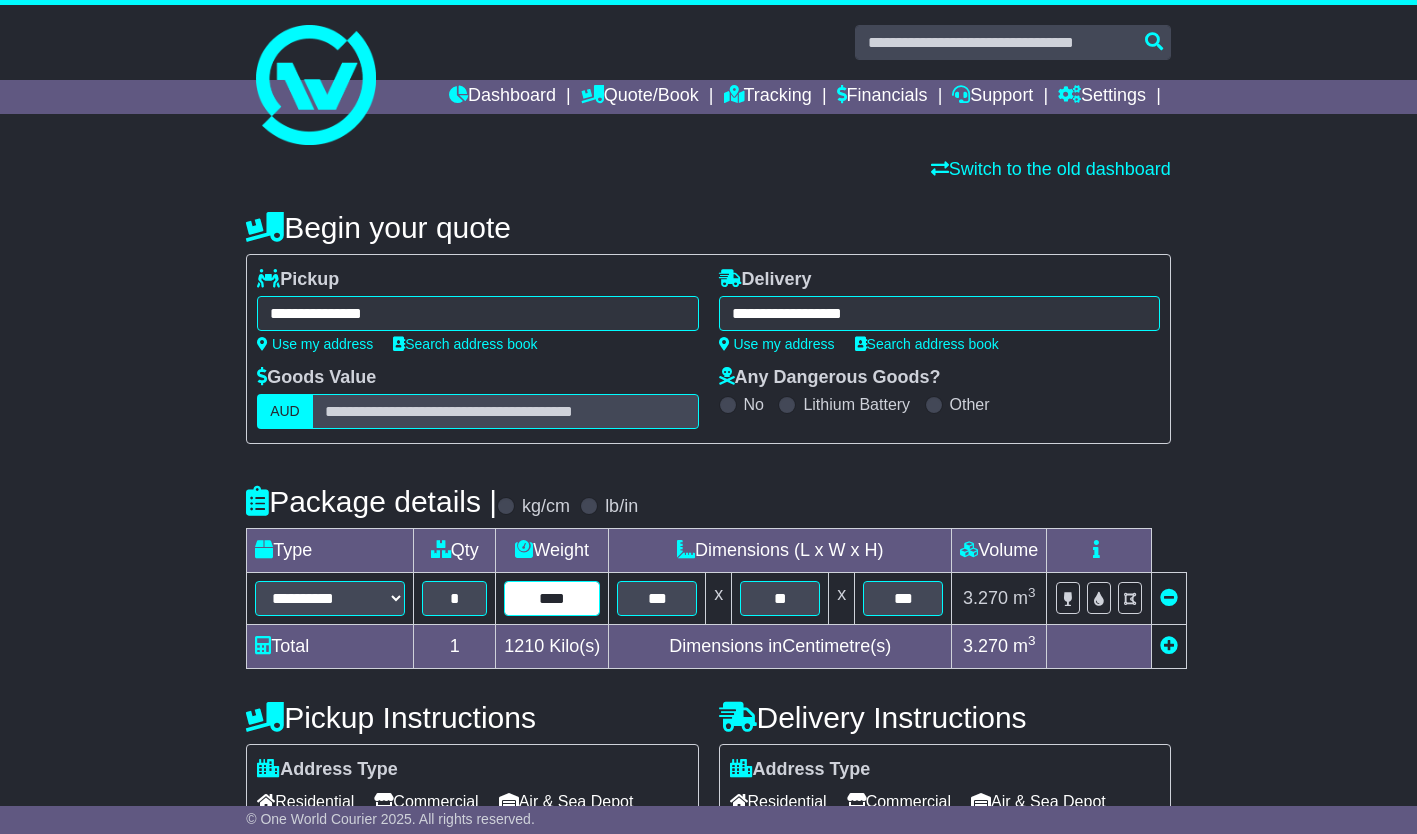 drag, startPoint x: 568, startPoint y: 599, endPoint x: 420, endPoint y: 591, distance: 148.21606 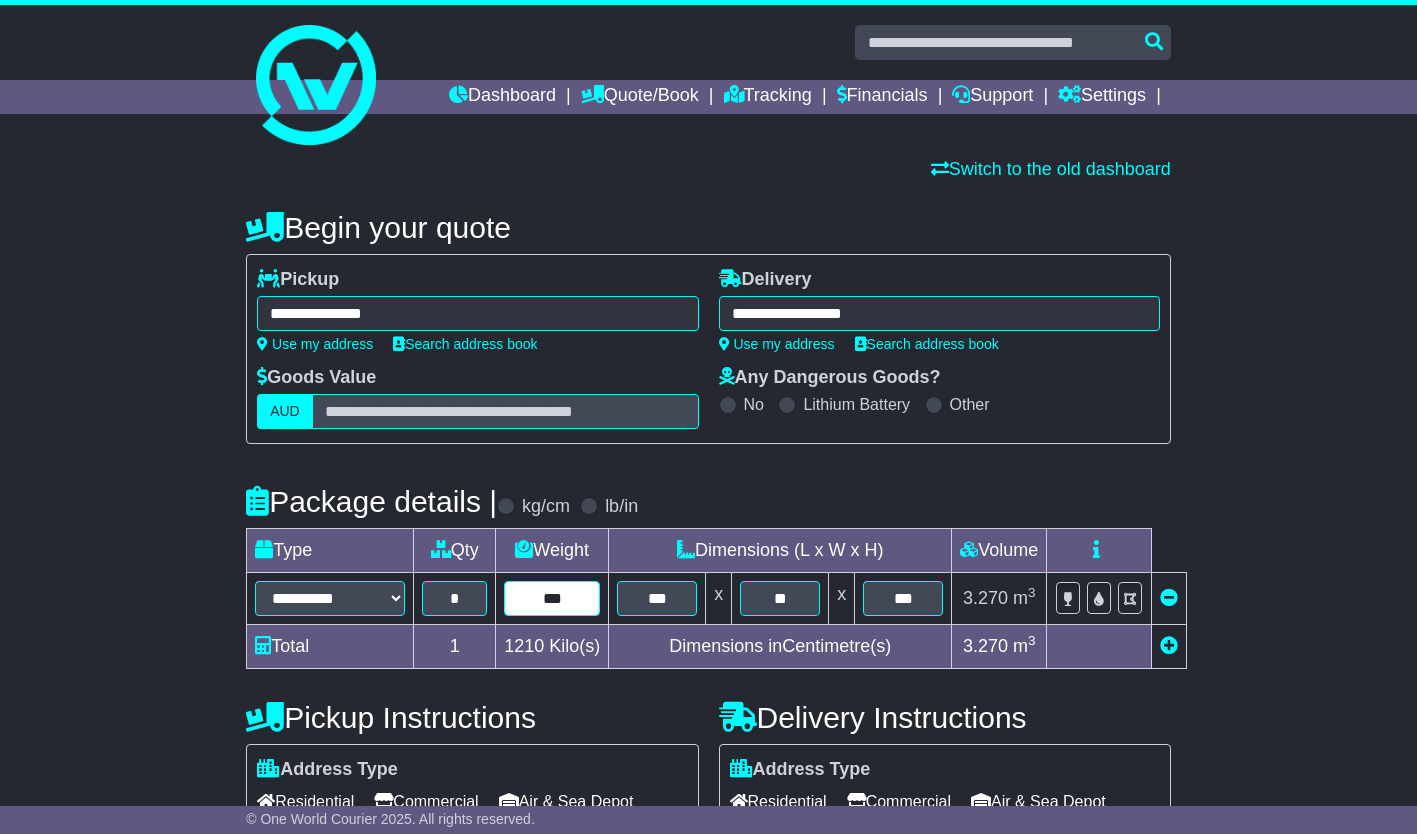 type on "***" 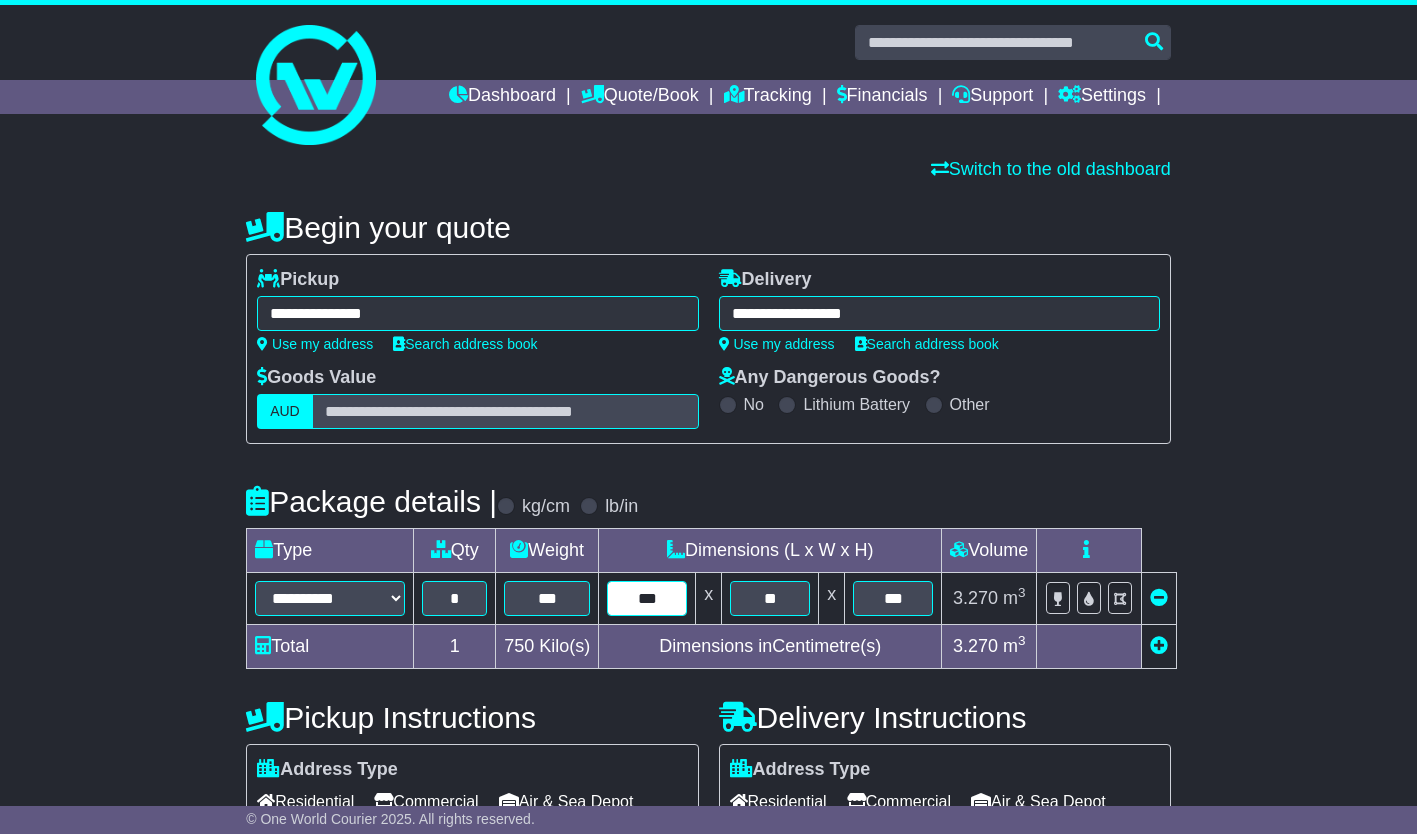 drag, startPoint x: 672, startPoint y: 605, endPoint x: 505, endPoint y: 610, distance: 167.07483 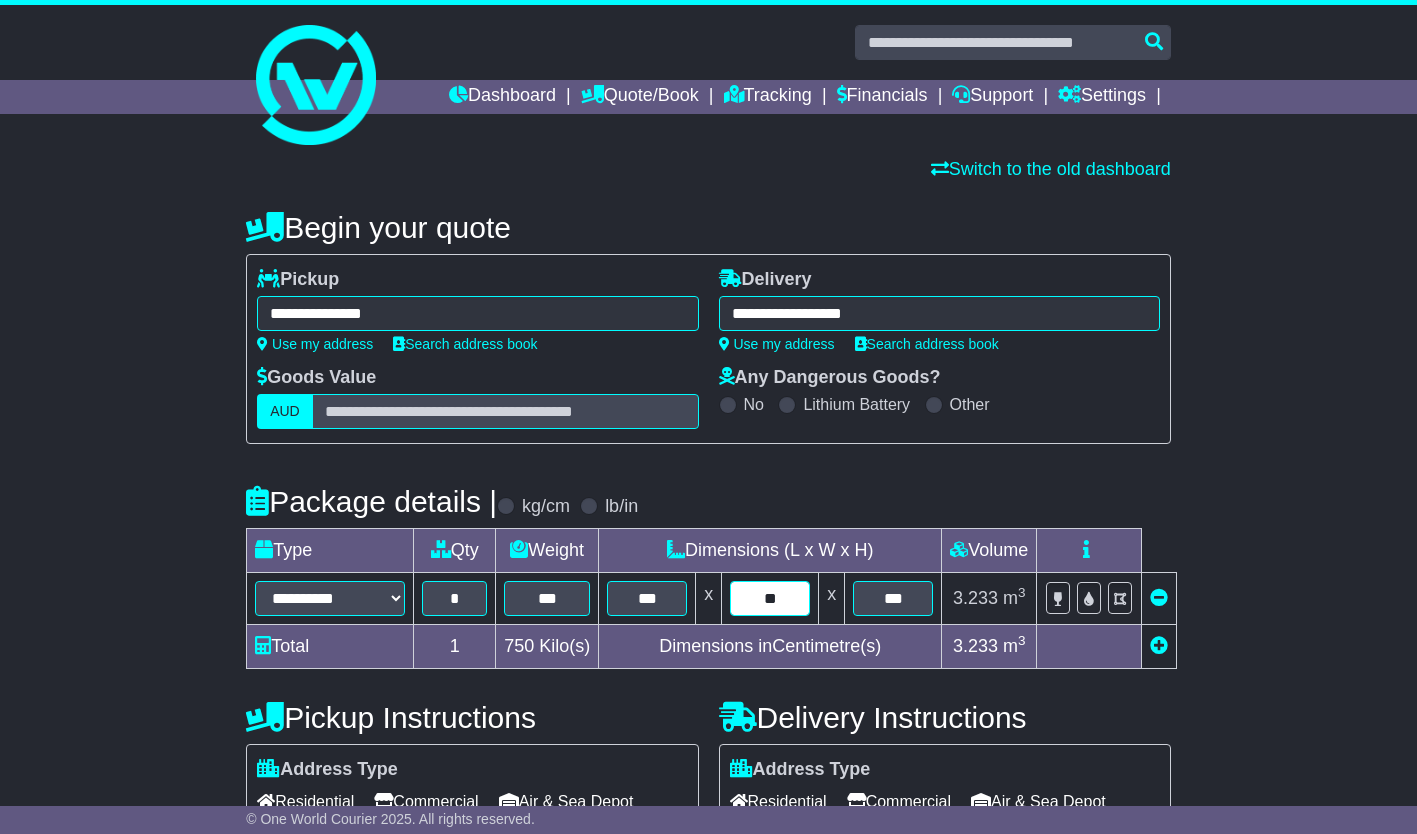 drag, startPoint x: 780, startPoint y: 599, endPoint x: 637, endPoint y: 603, distance: 143.05594 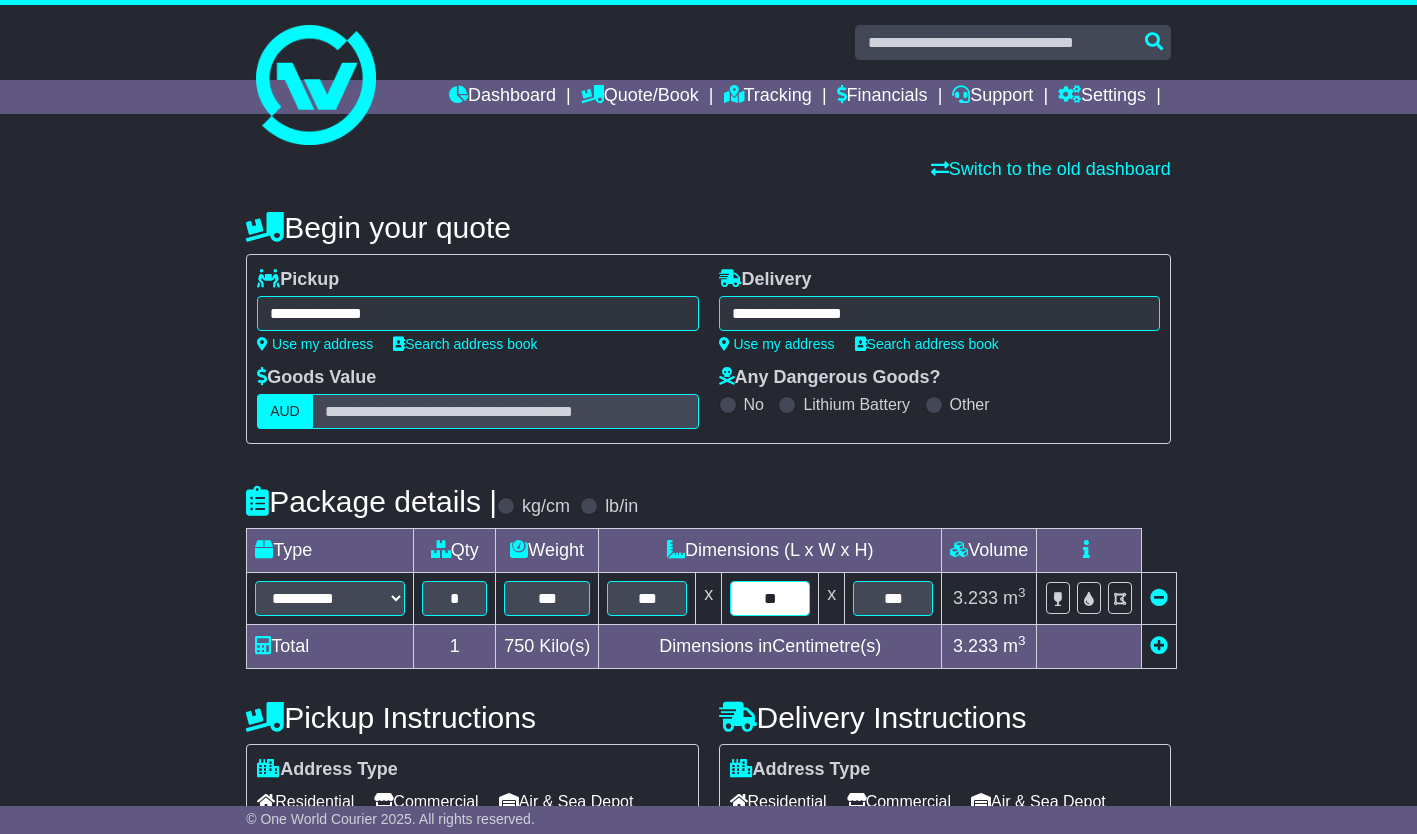 type on "**" 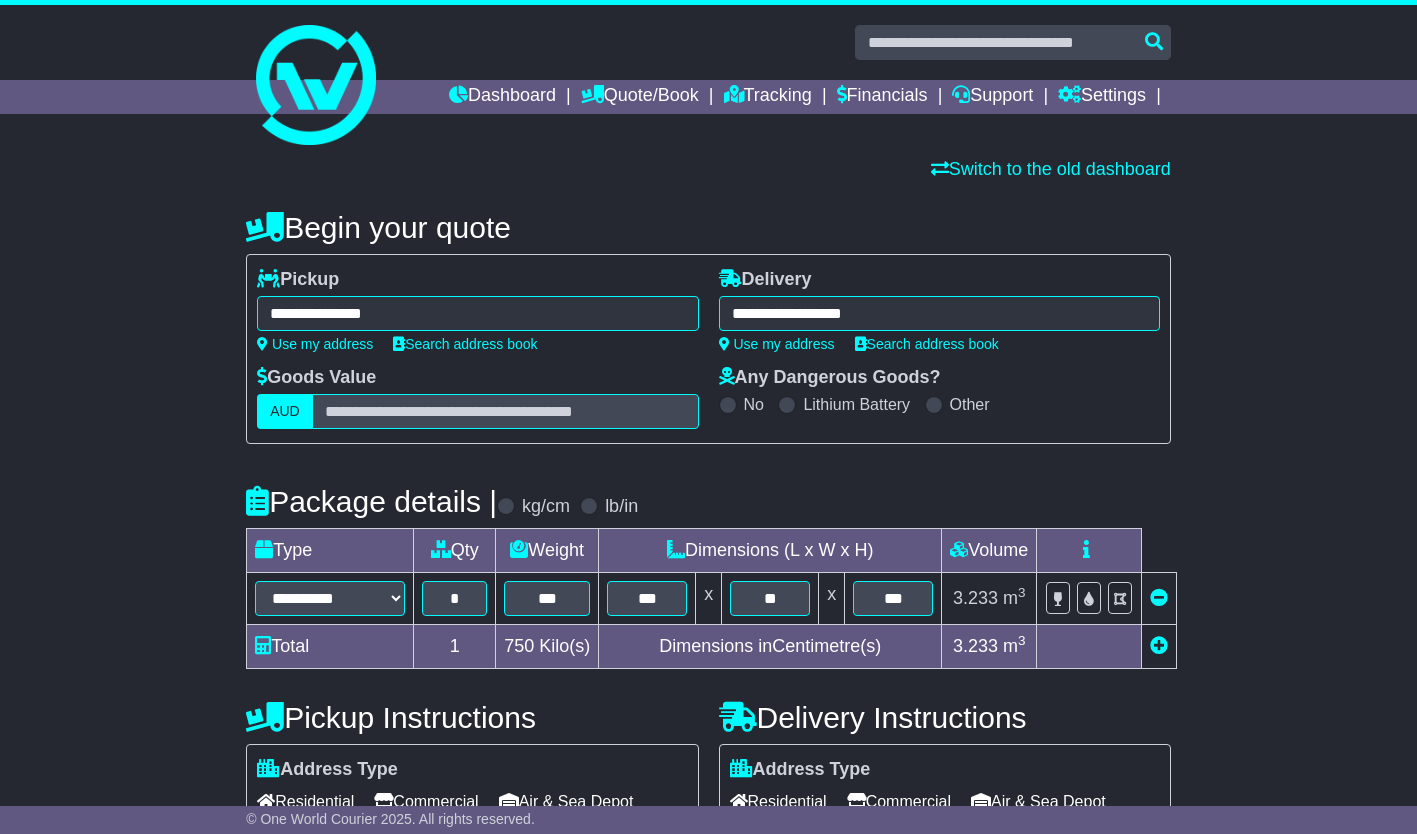 click at bounding box center (1159, 645) 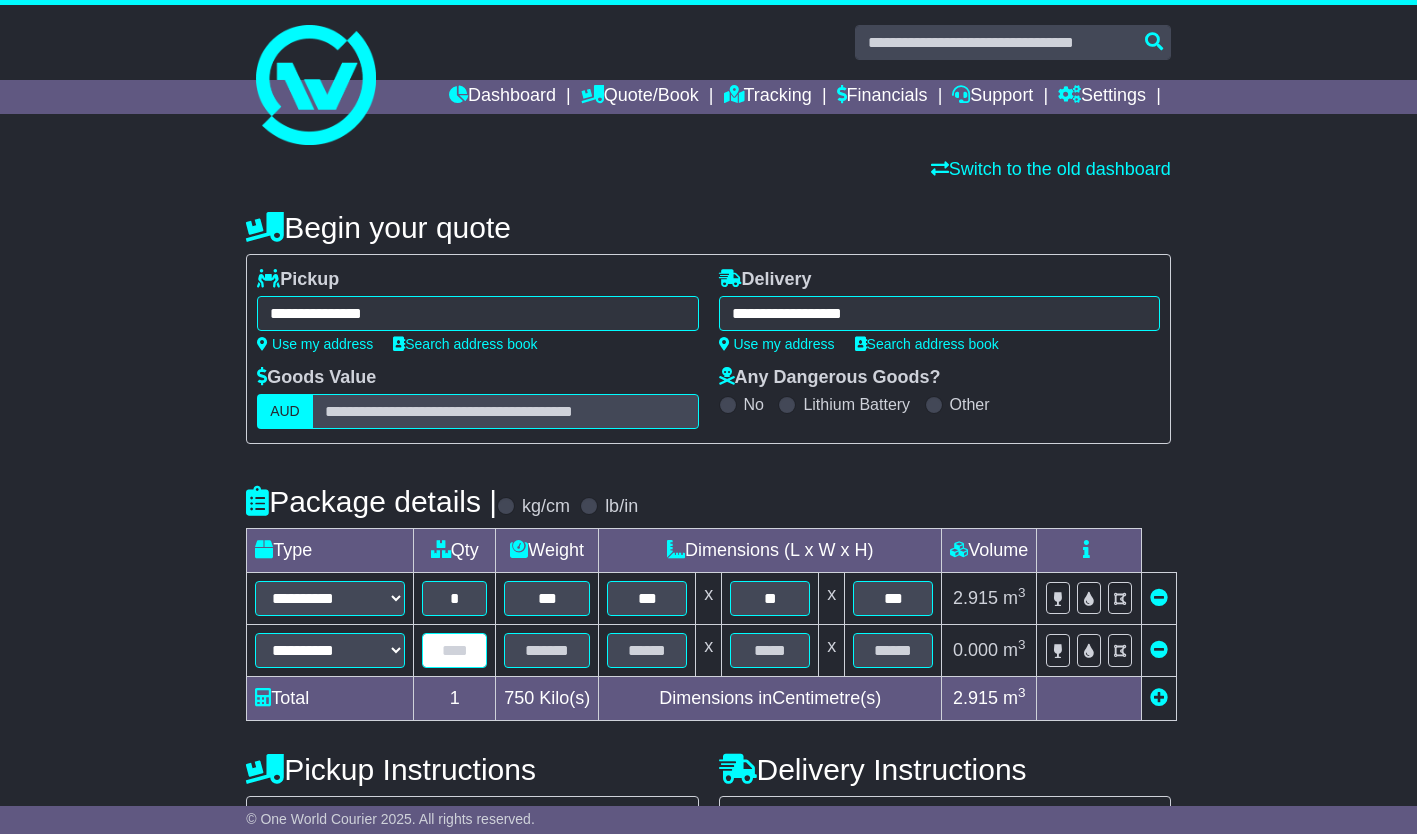 click at bounding box center [454, 650] 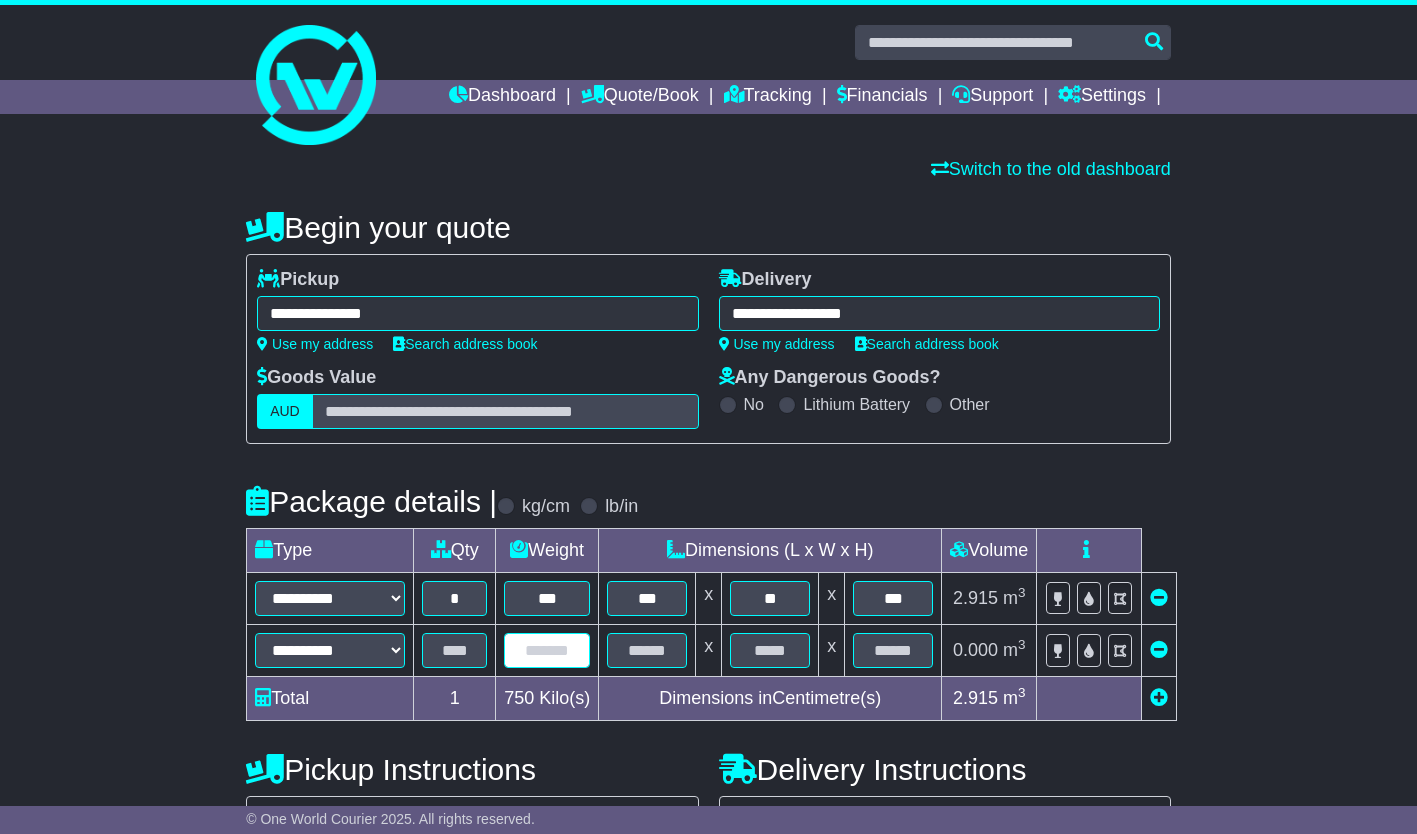 click at bounding box center (547, 650) 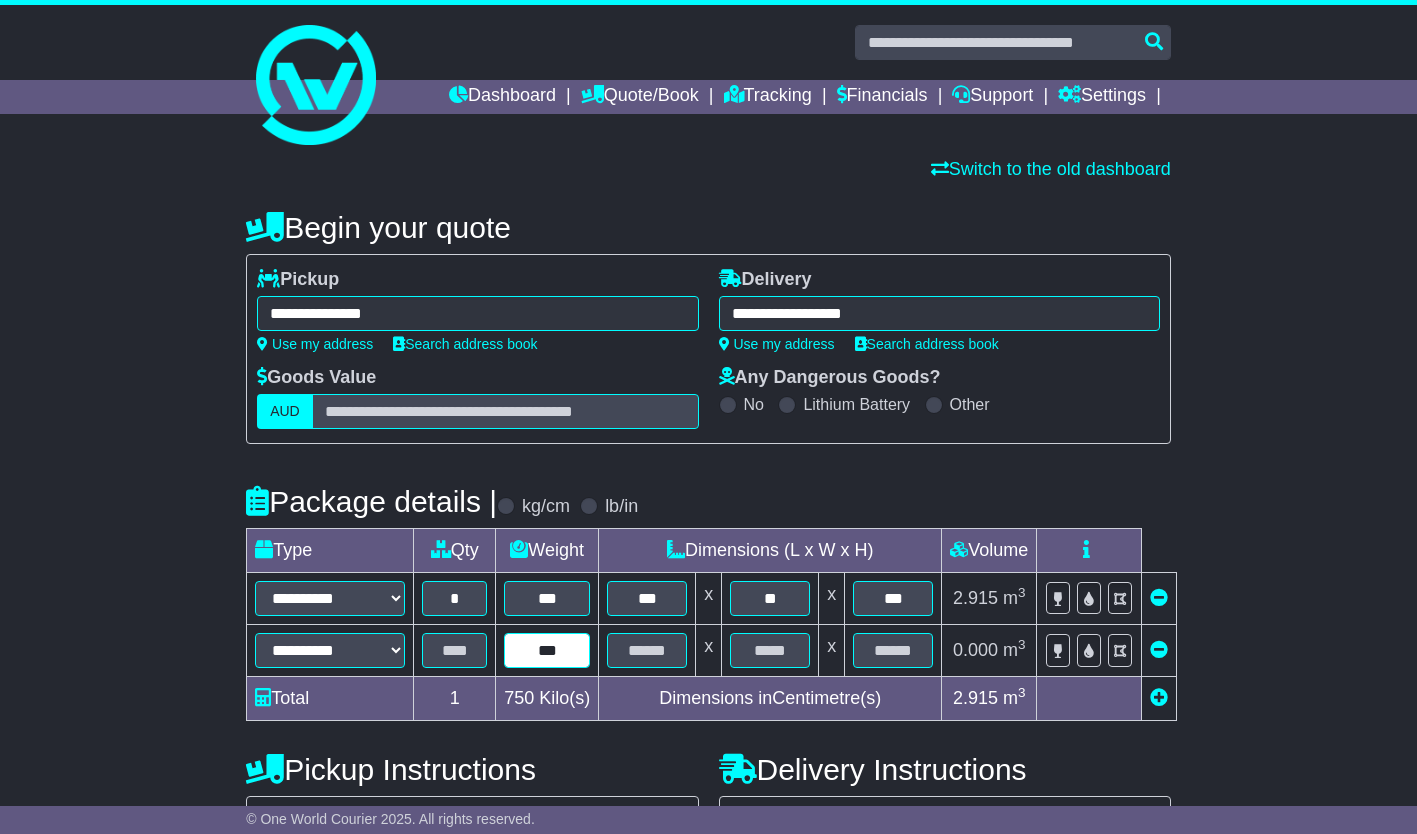 type on "***" 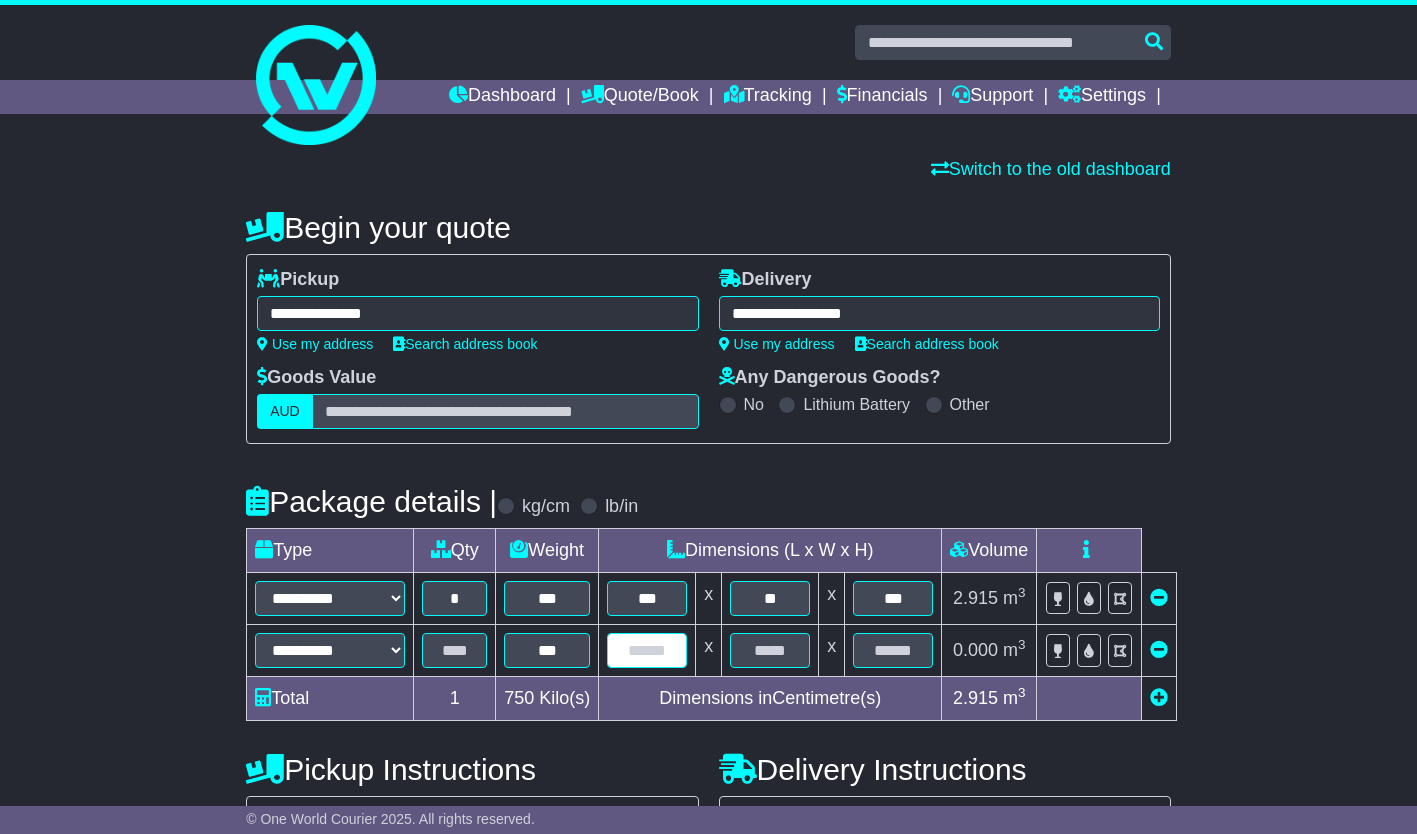 click at bounding box center [647, 650] 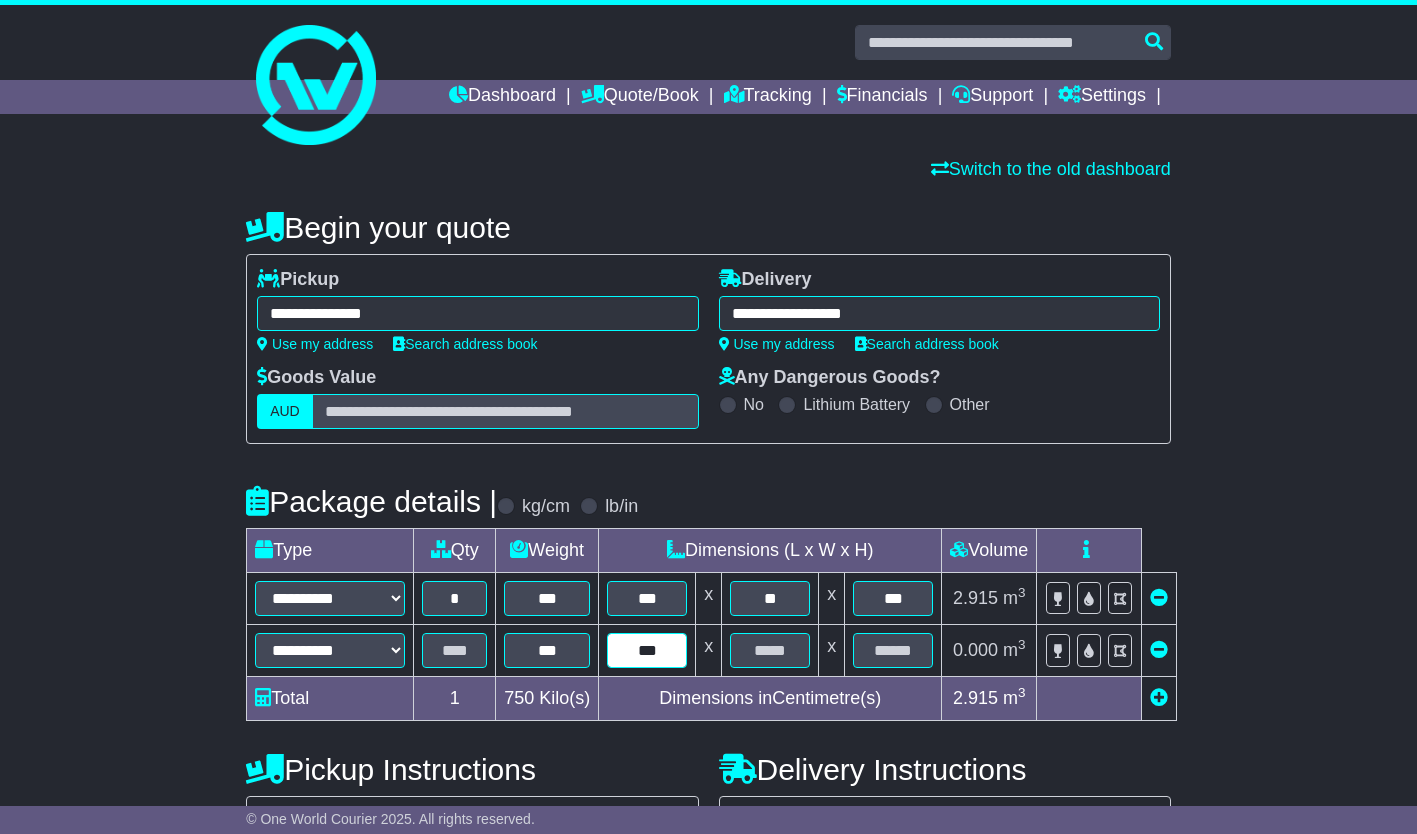 type on "***" 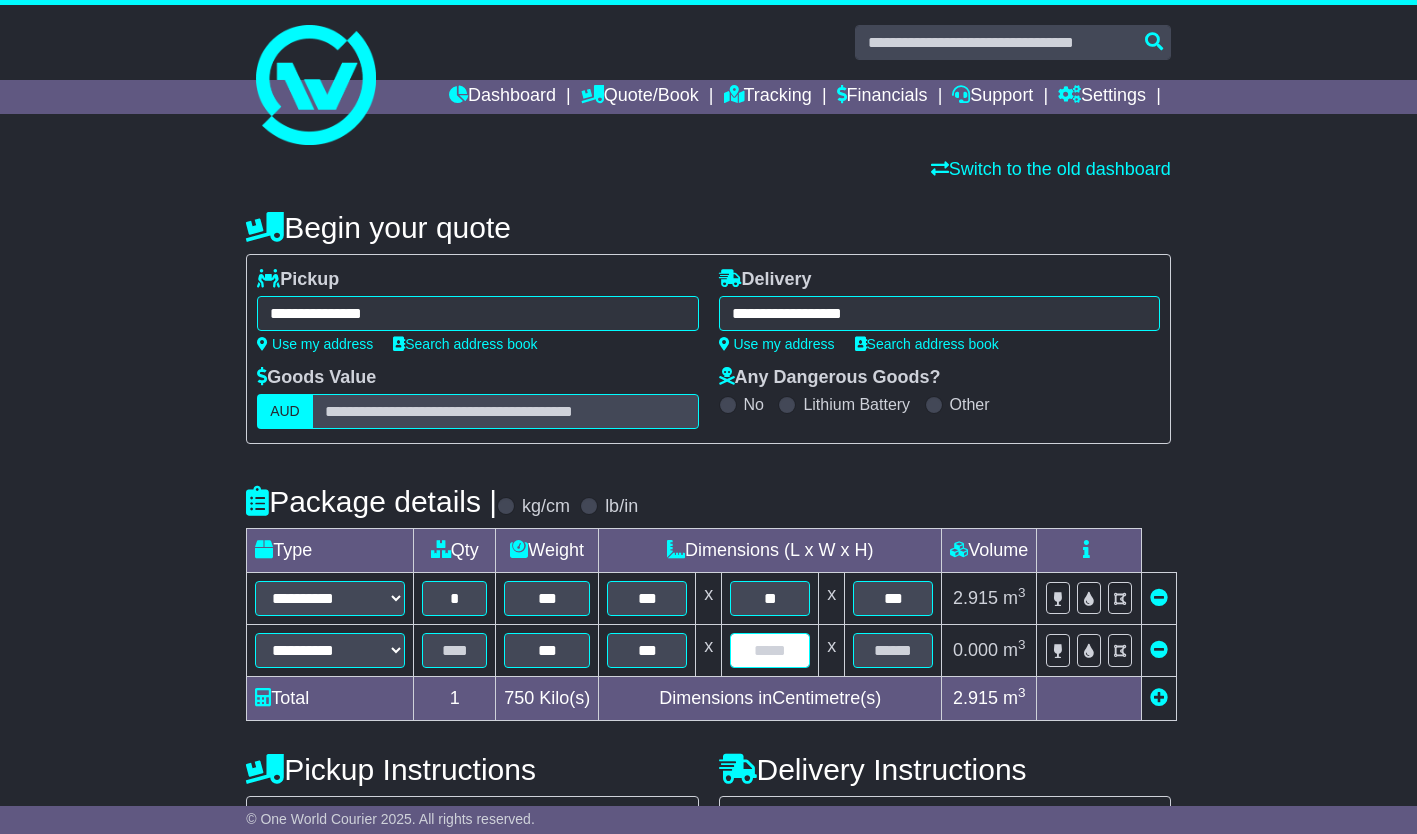 click at bounding box center [770, 650] 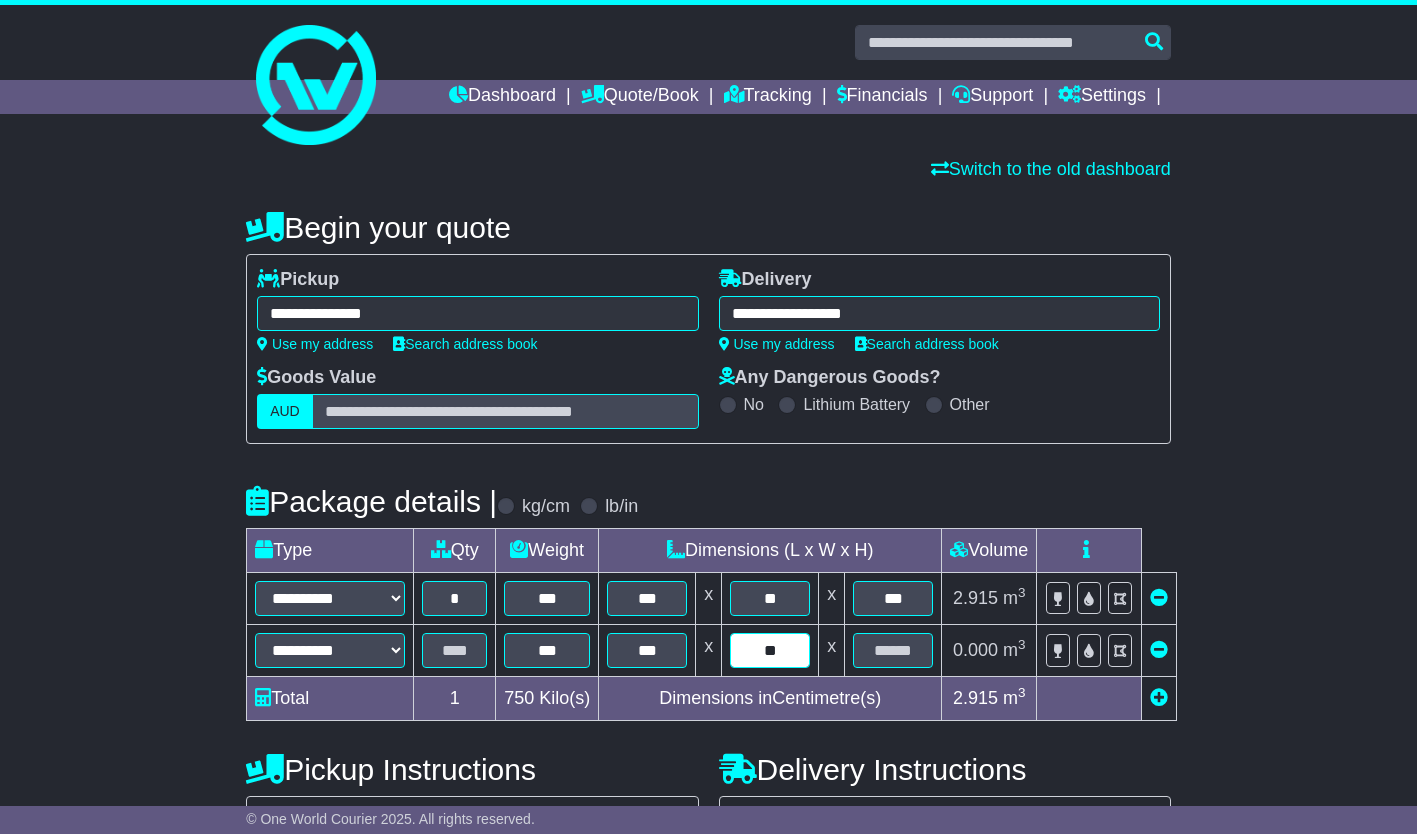 type on "**" 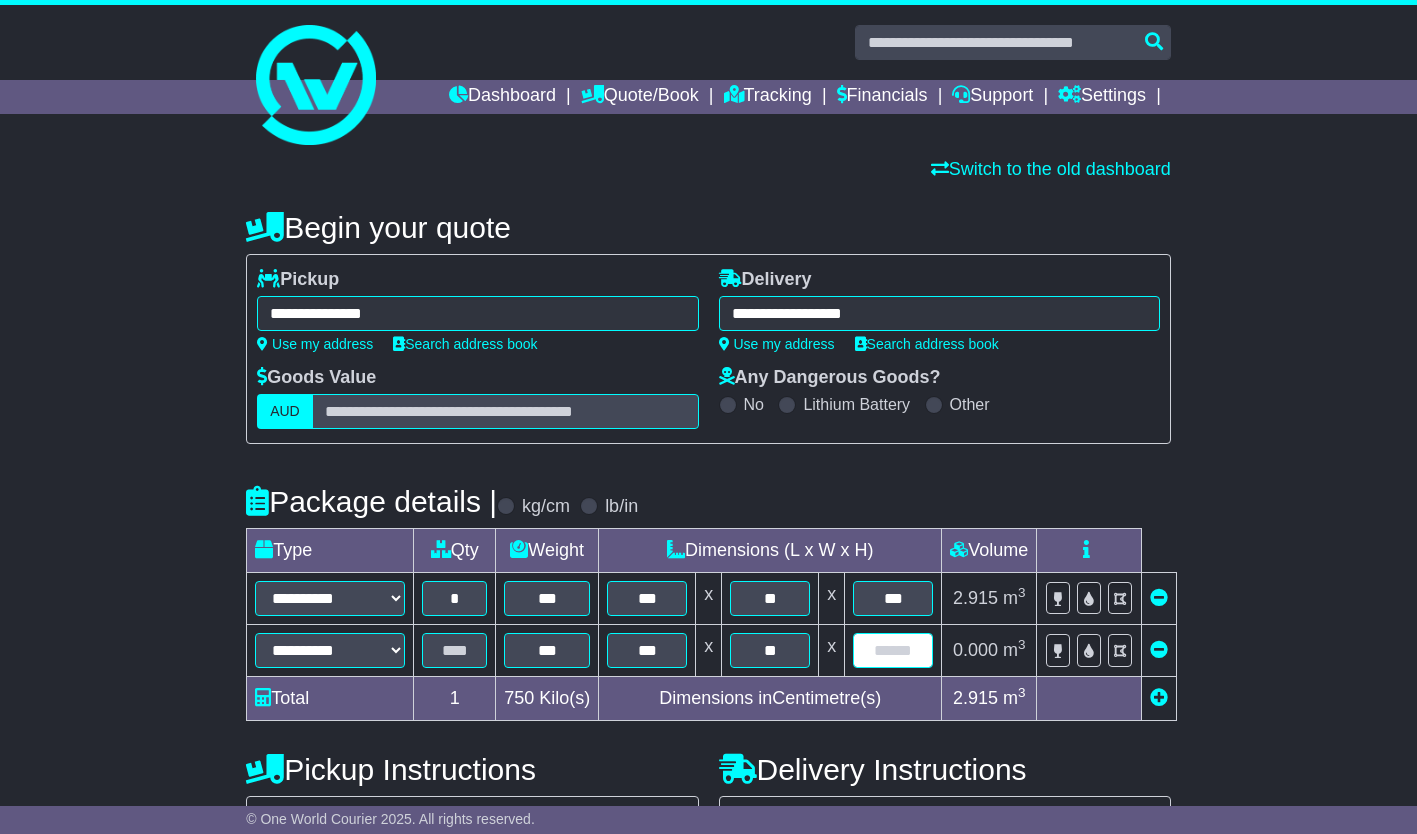 click at bounding box center [893, 650] 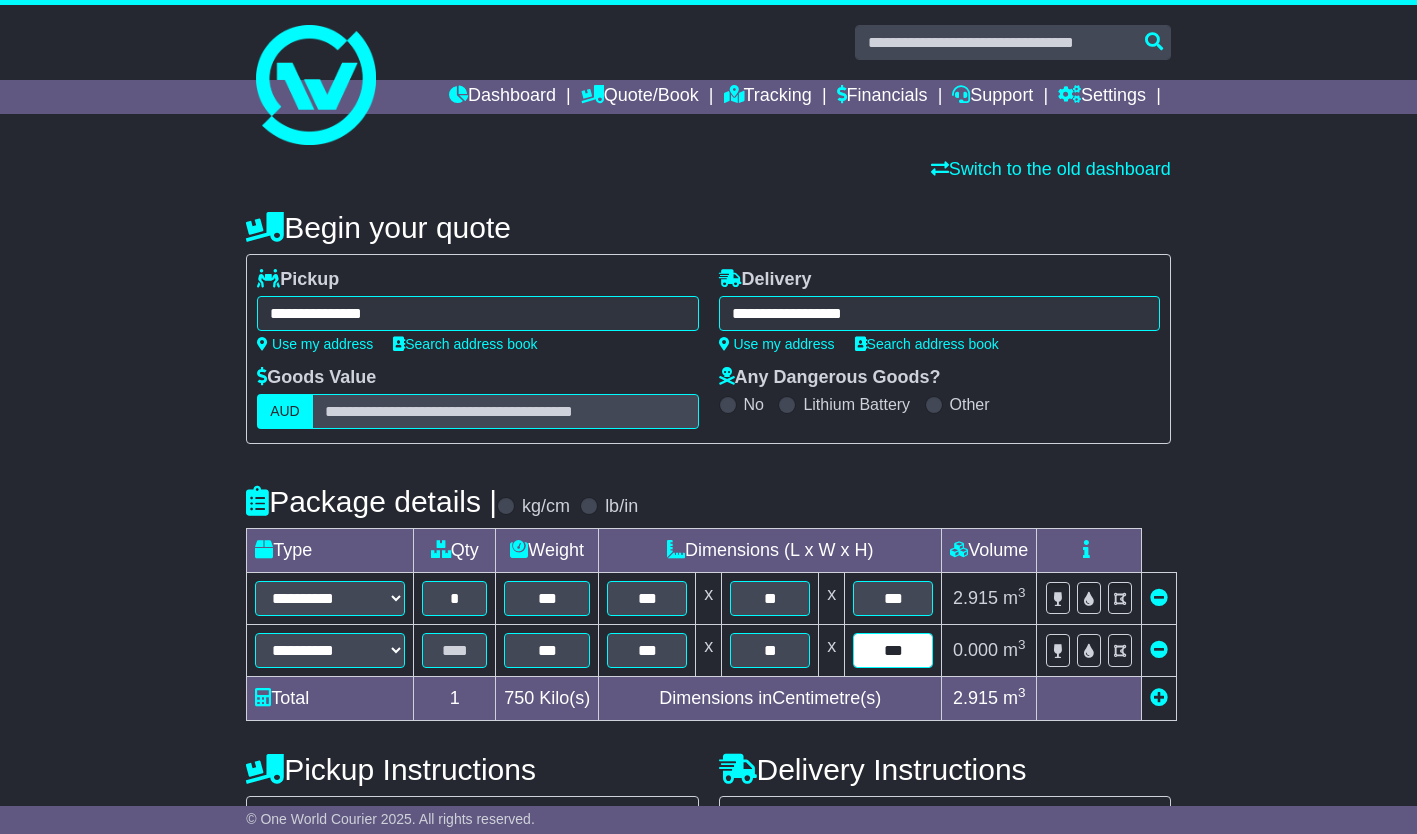 type on "***" 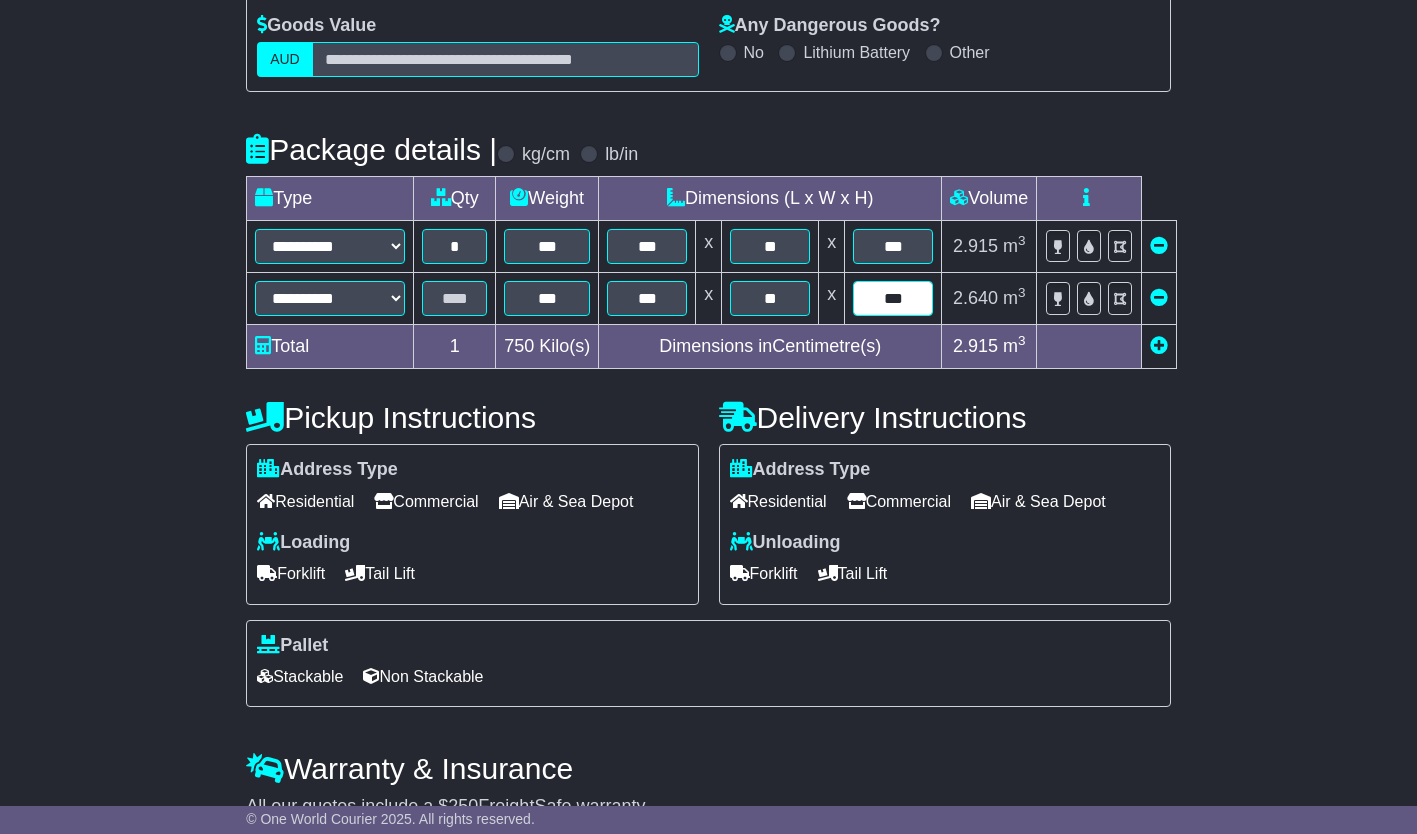 scroll, scrollTop: 400, scrollLeft: 0, axis: vertical 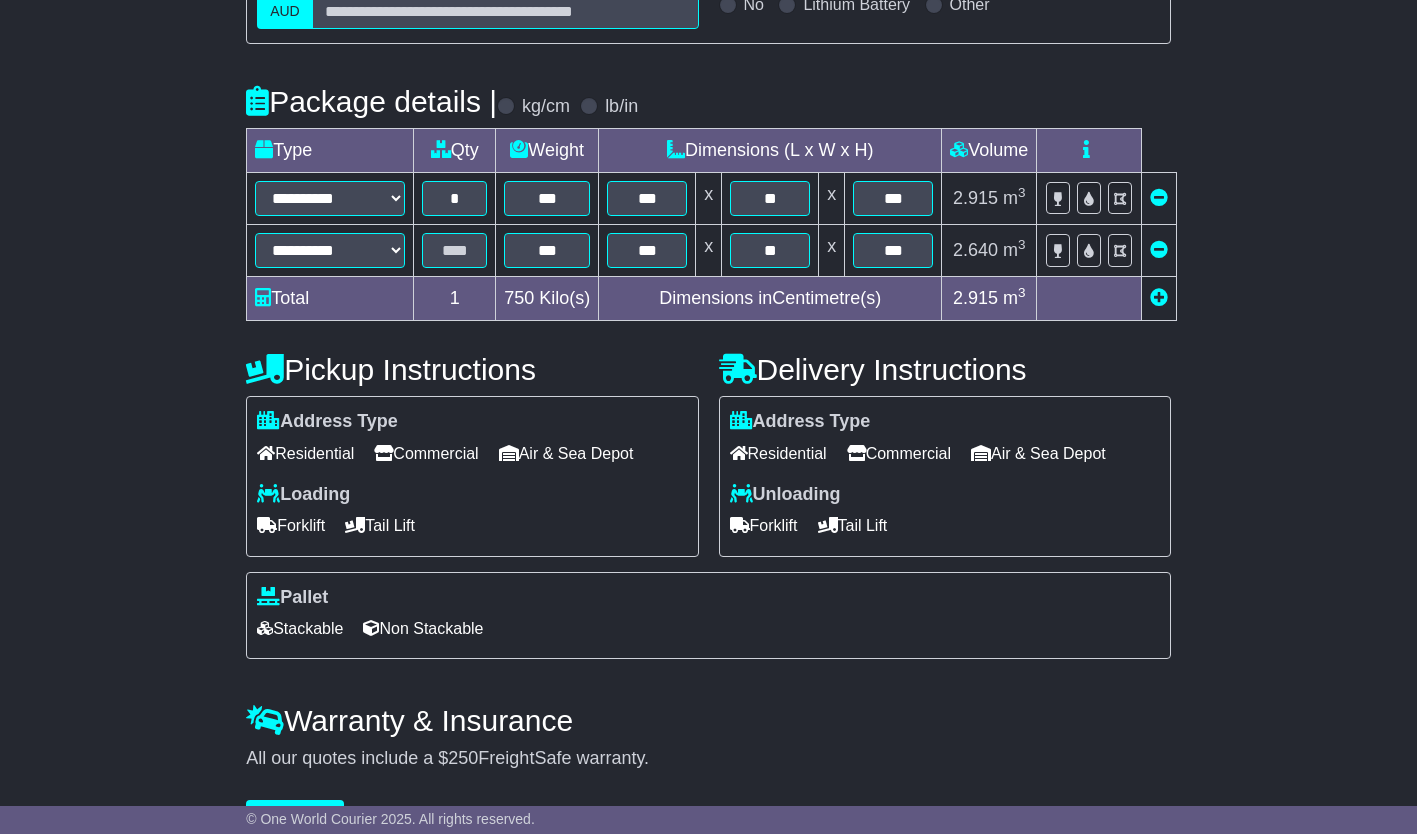 click on "Commercial" at bounding box center (426, 453) 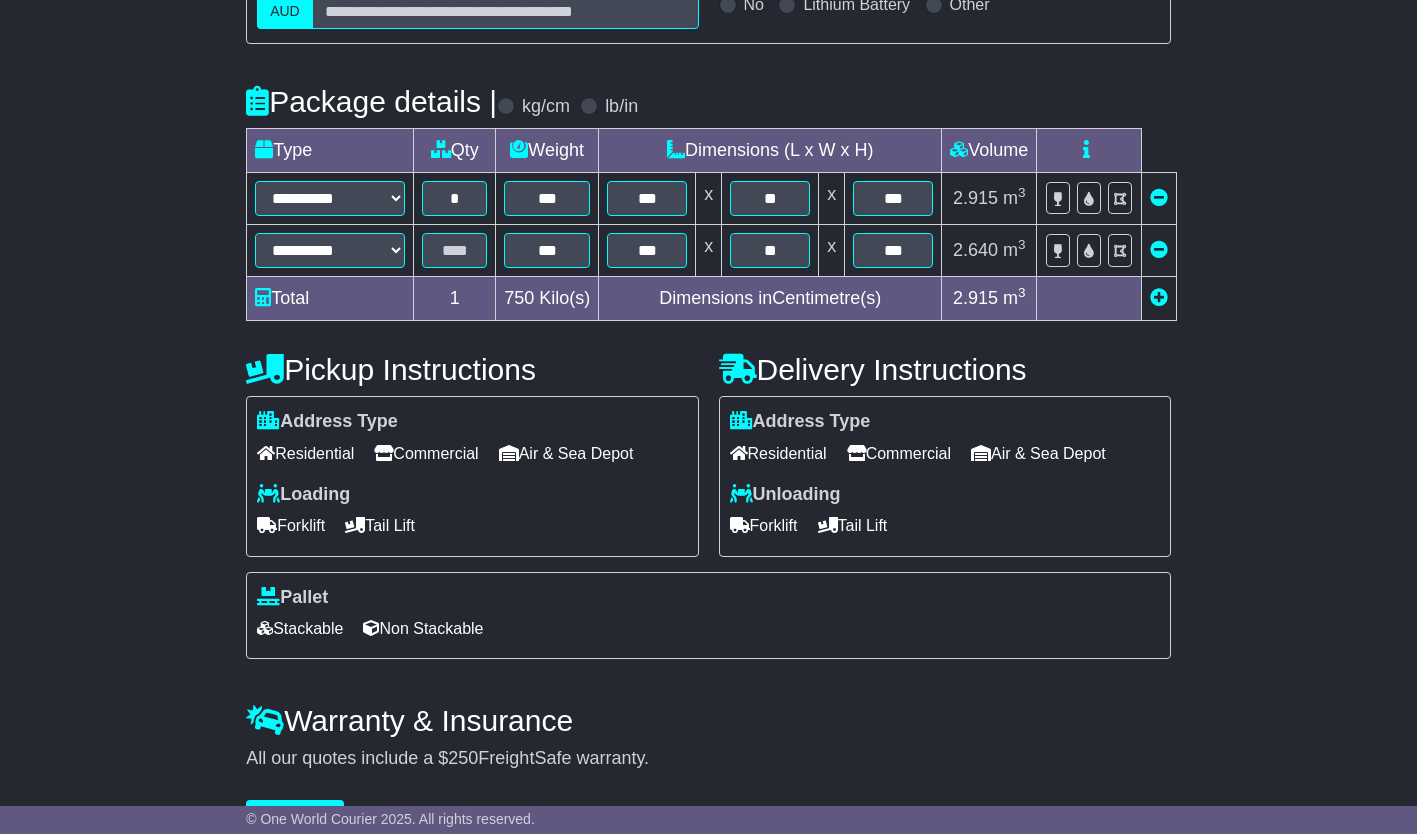 click on "Commercial" at bounding box center [899, 453] 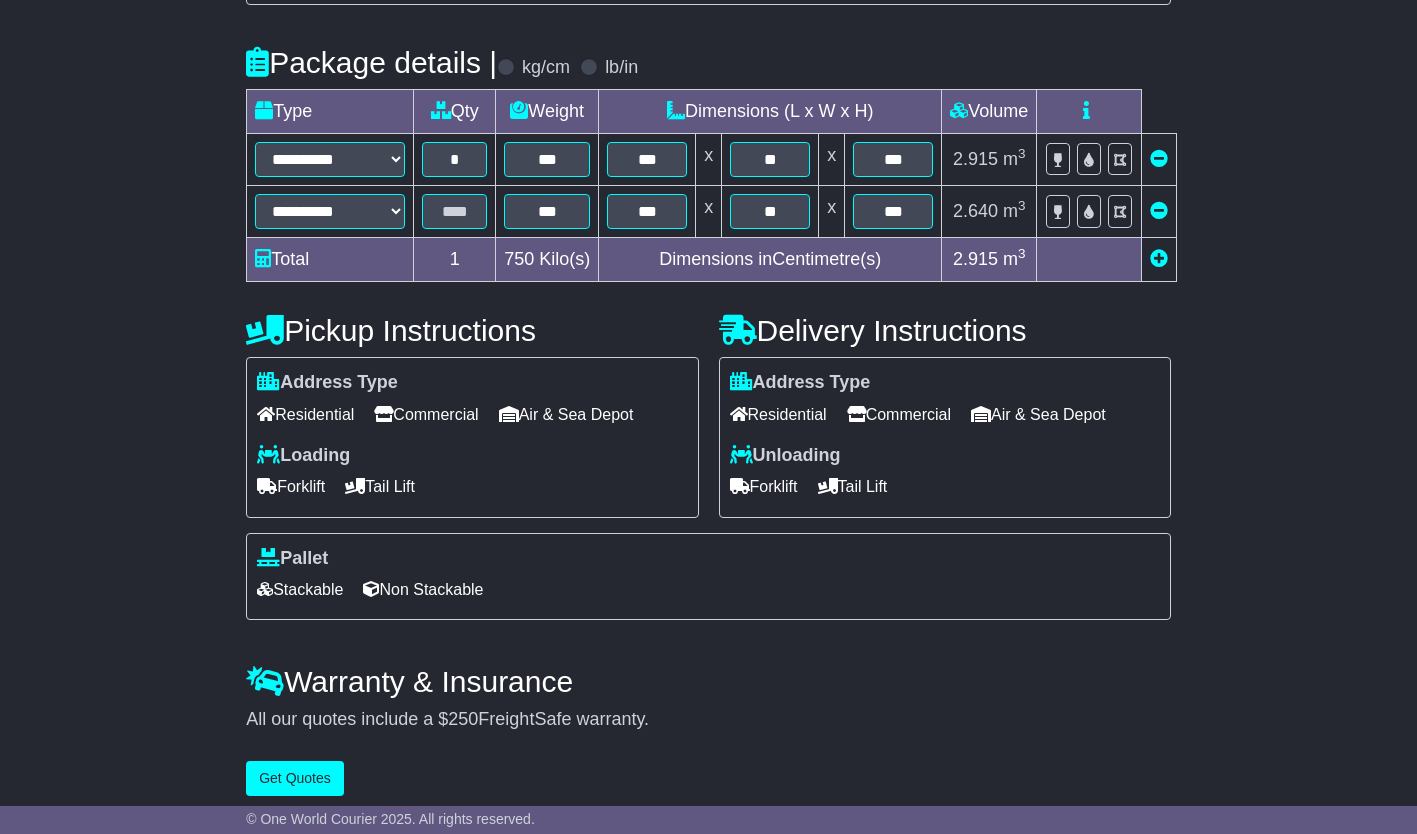 scroll, scrollTop: 456, scrollLeft: 0, axis: vertical 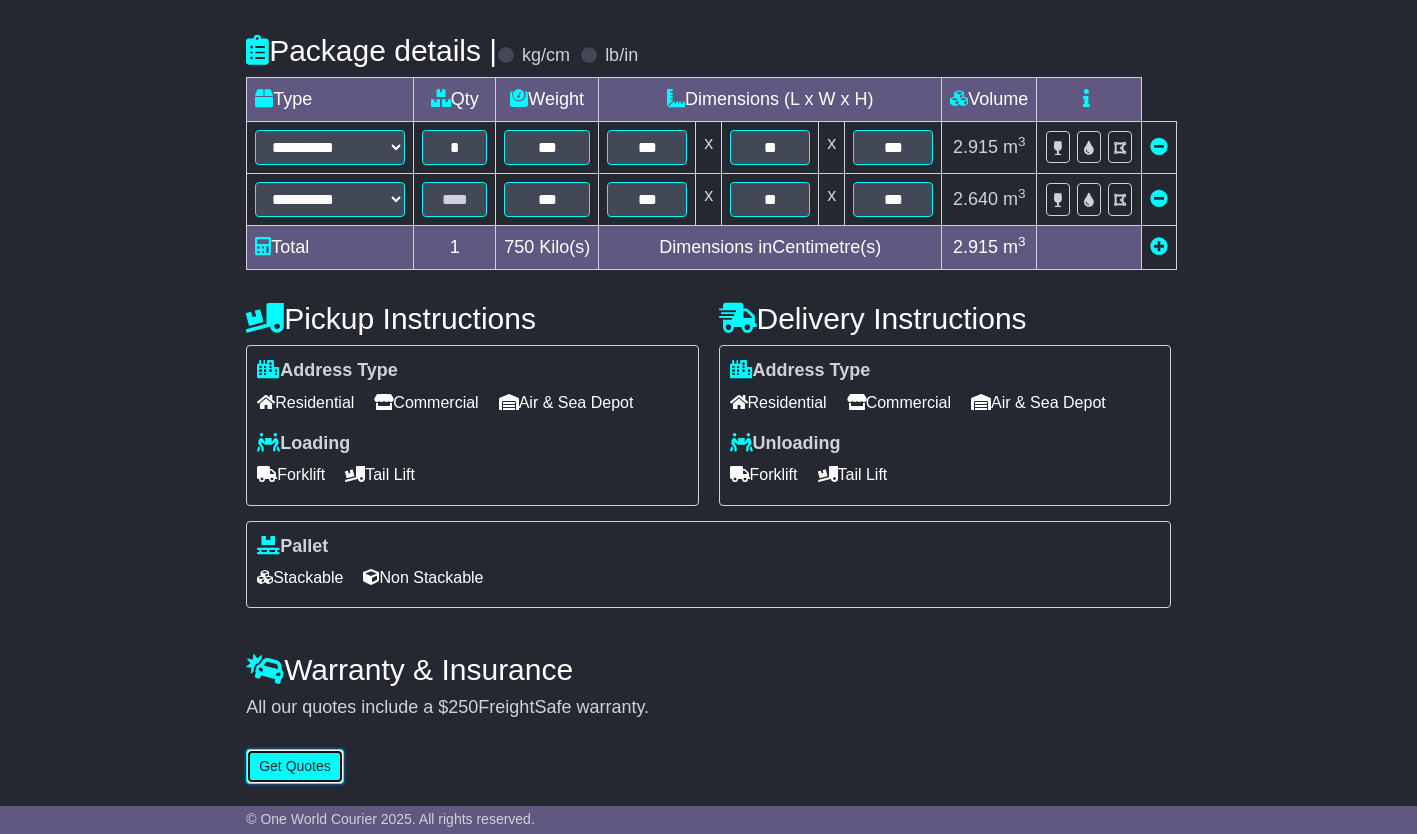 click on "Get Quotes" at bounding box center [295, 766] 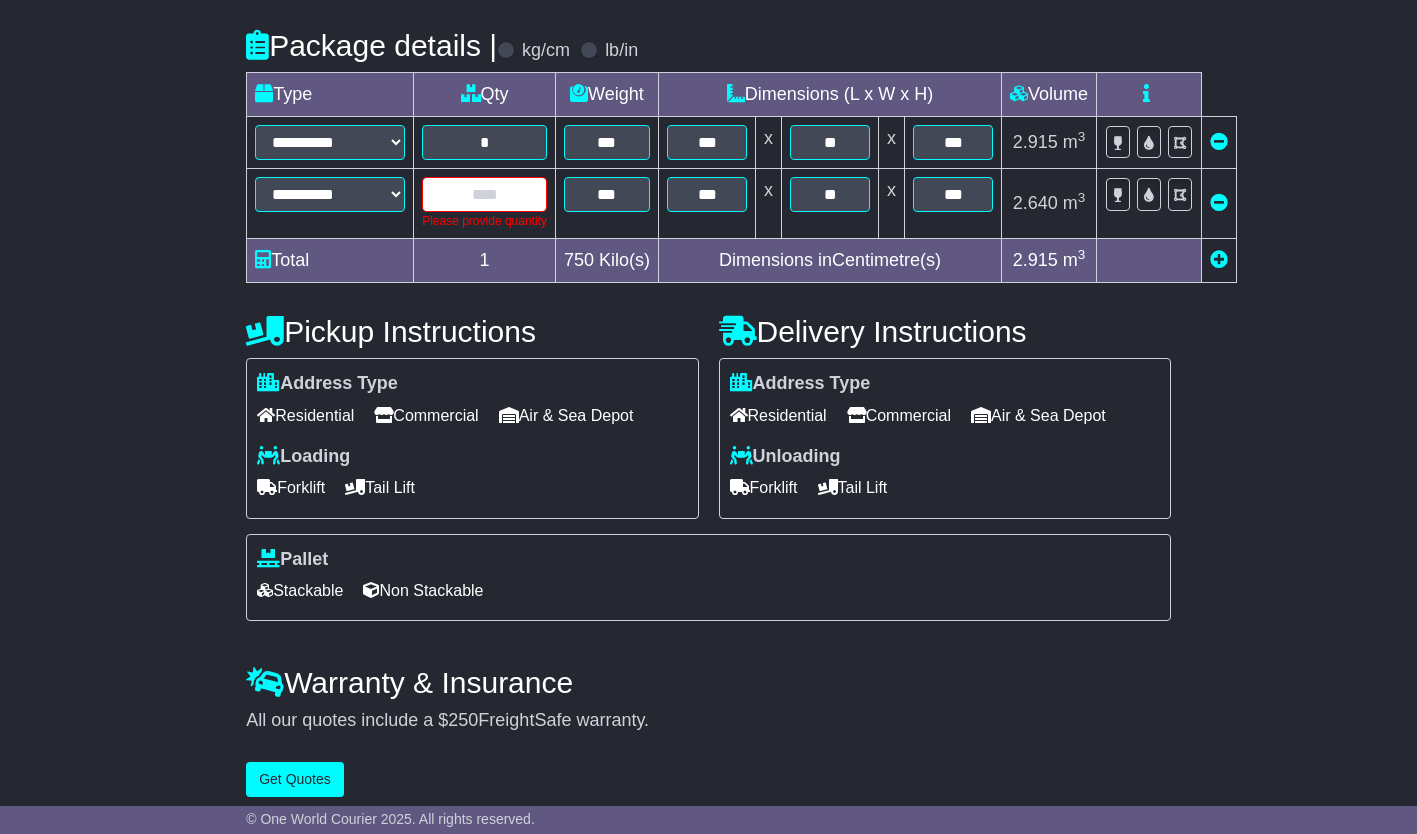 click at bounding box center [484, 194] 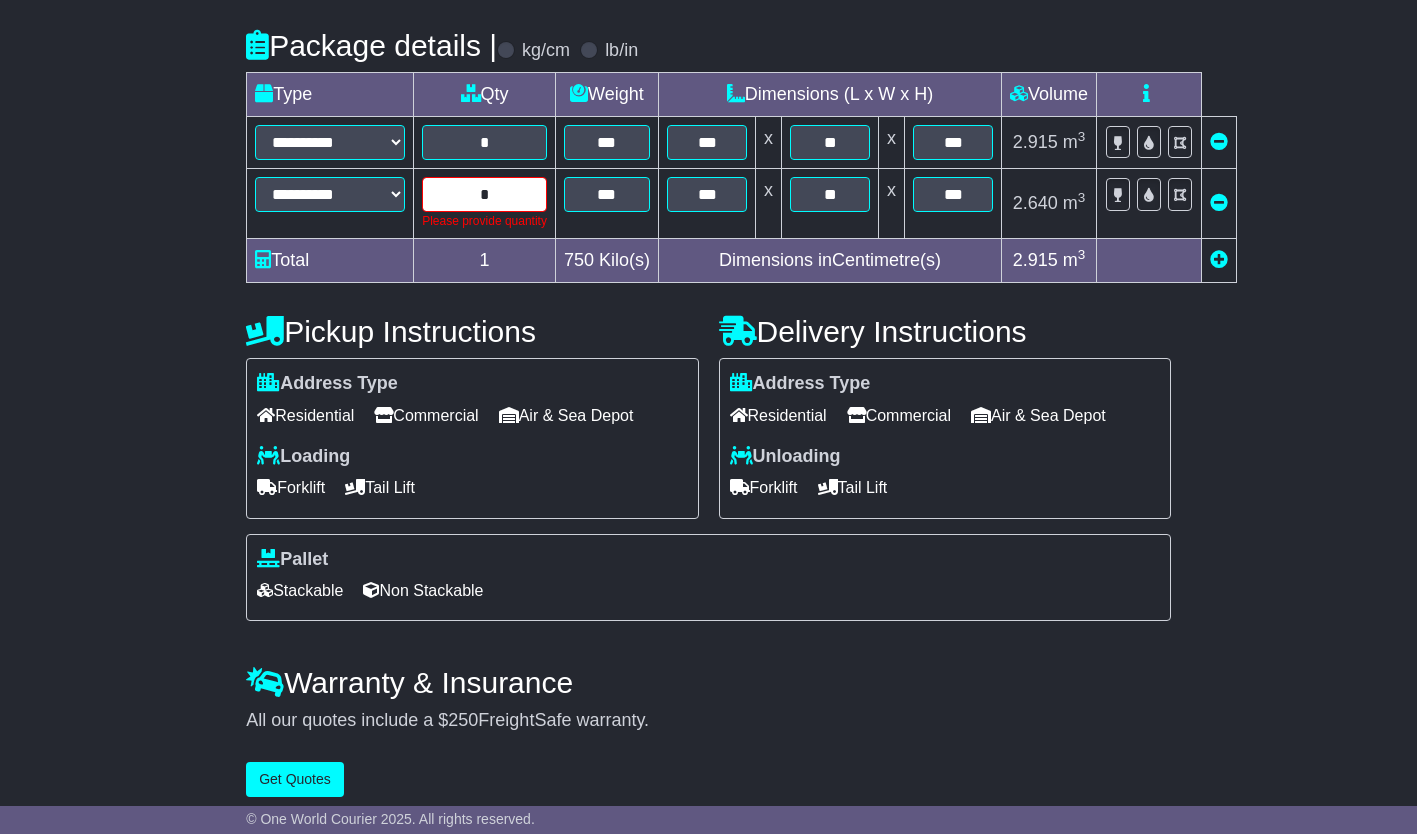 type on "*" 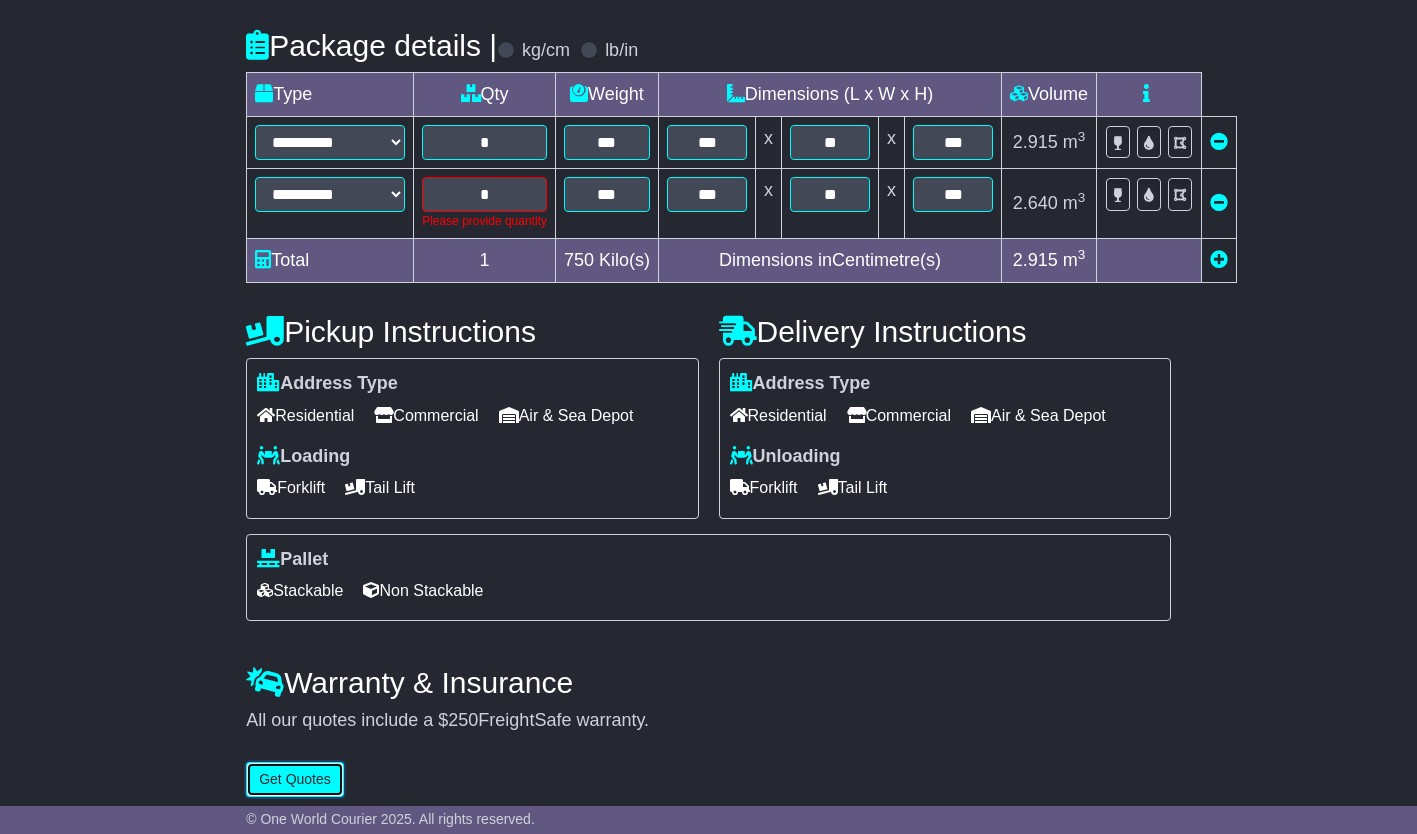 click on "**********" at bounding box center [708, 271] 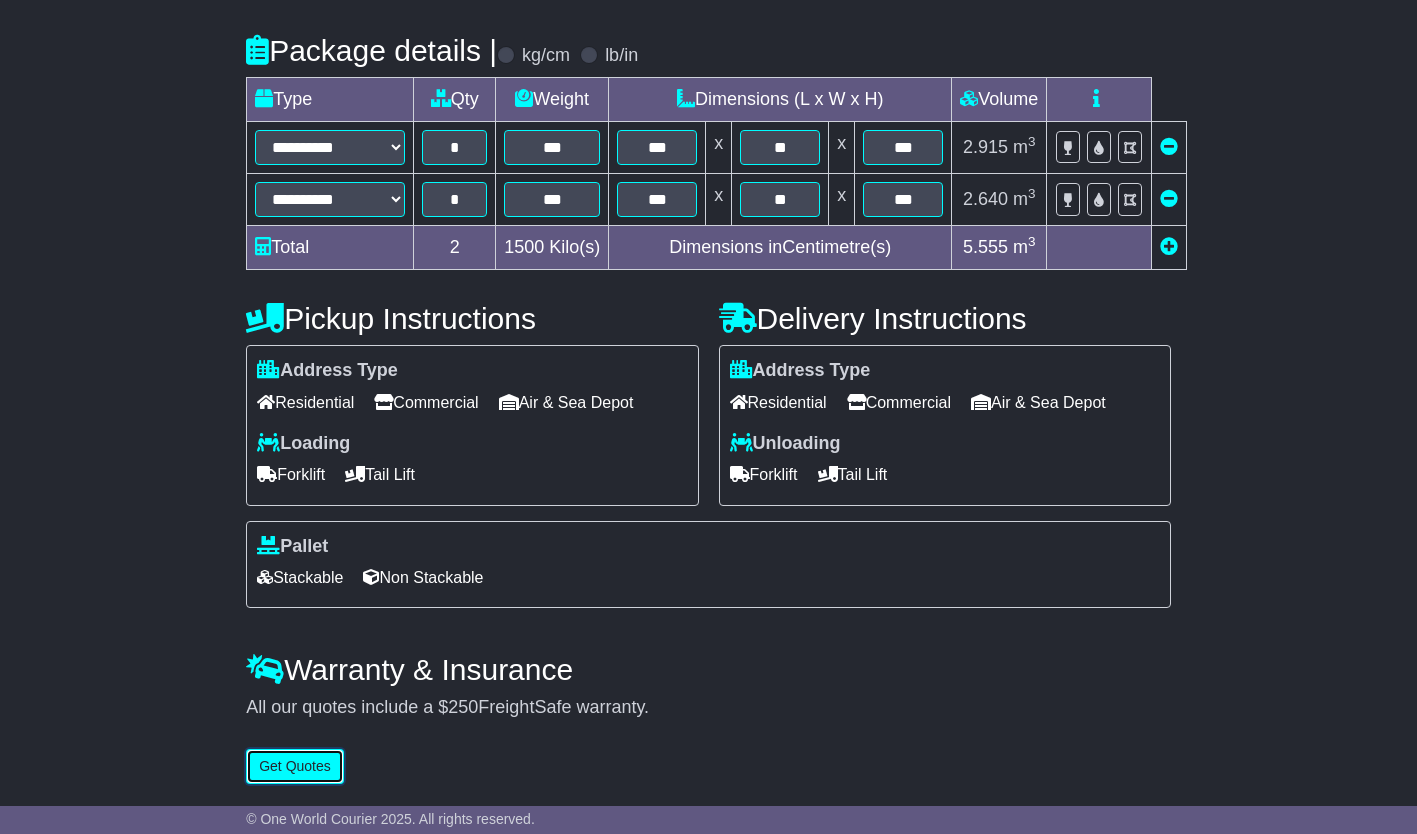 click on "Get Quotes" at bounding box center (295, 766) 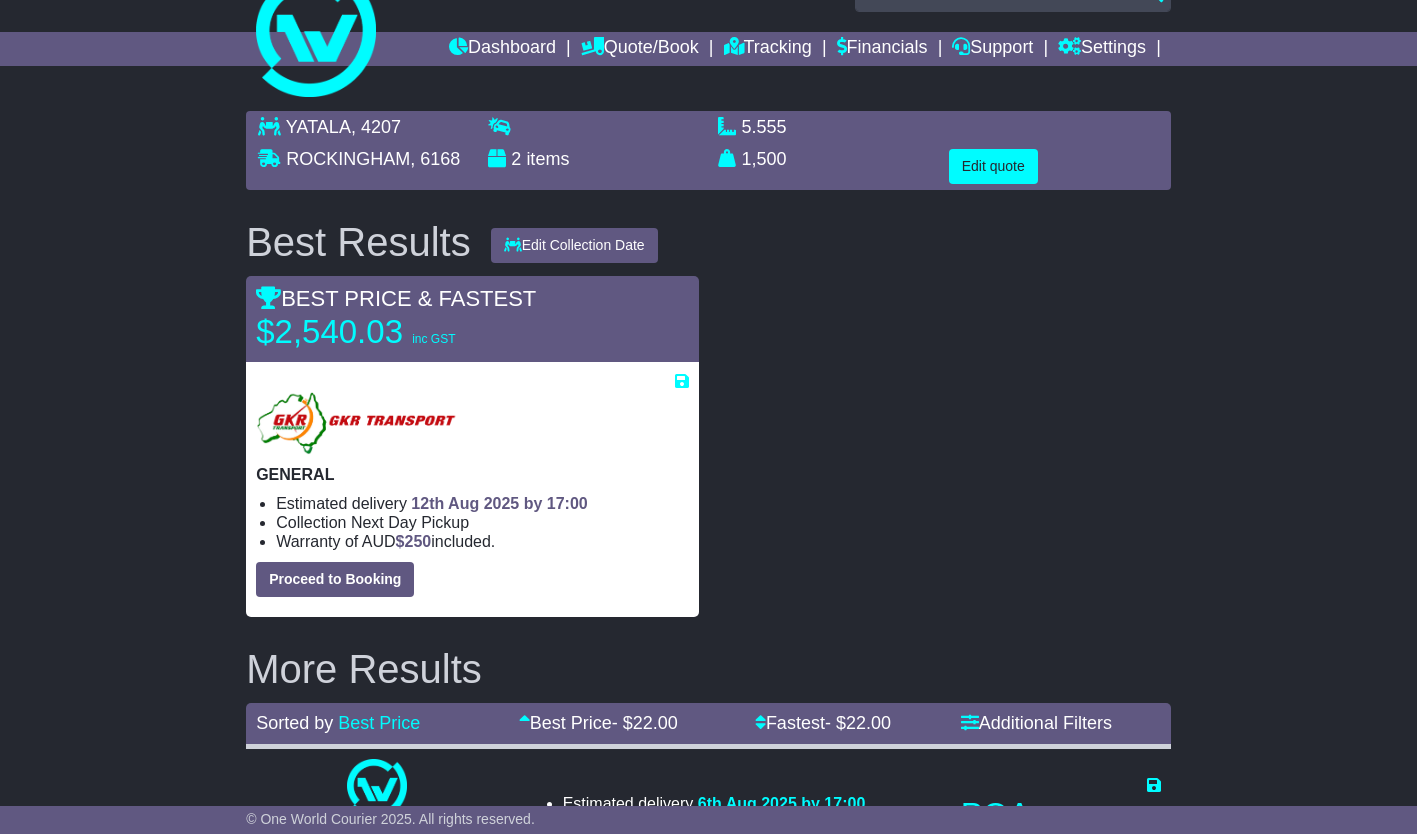 scroll, scrollTop: 0, scrollLeft: 0, axis: both 